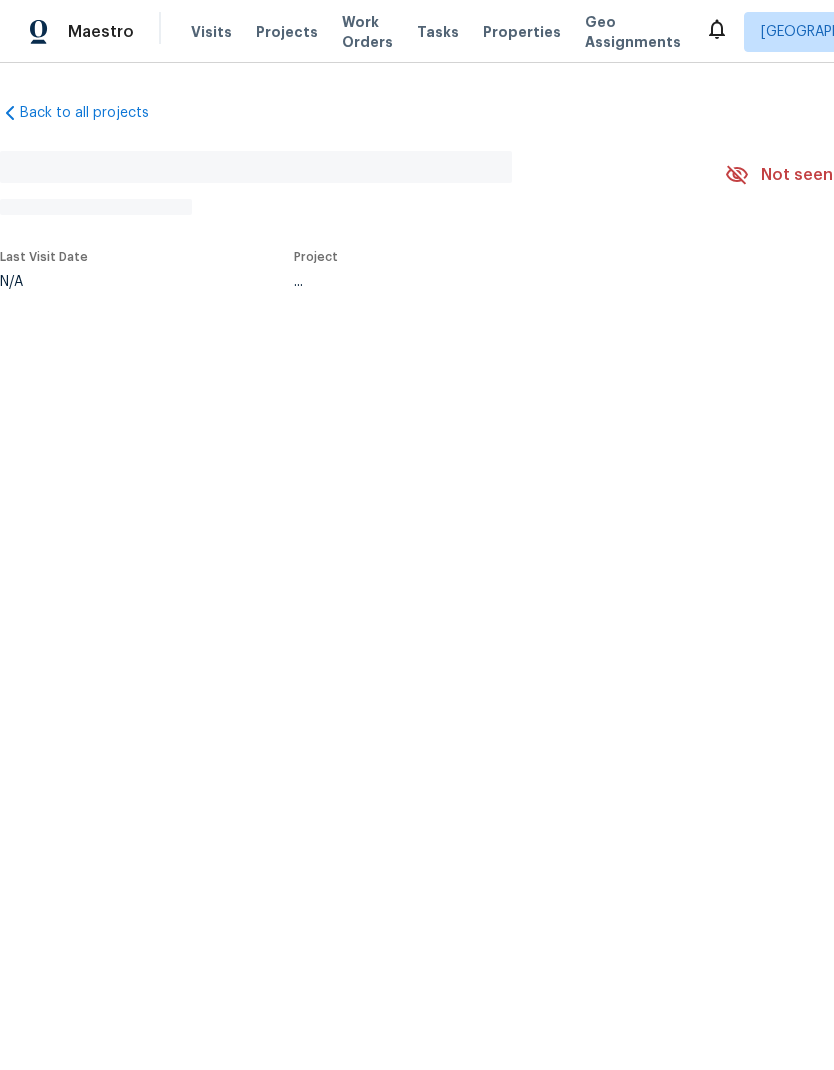 scroll, scrollTop: 0, scrollLeft: 0, axis: both 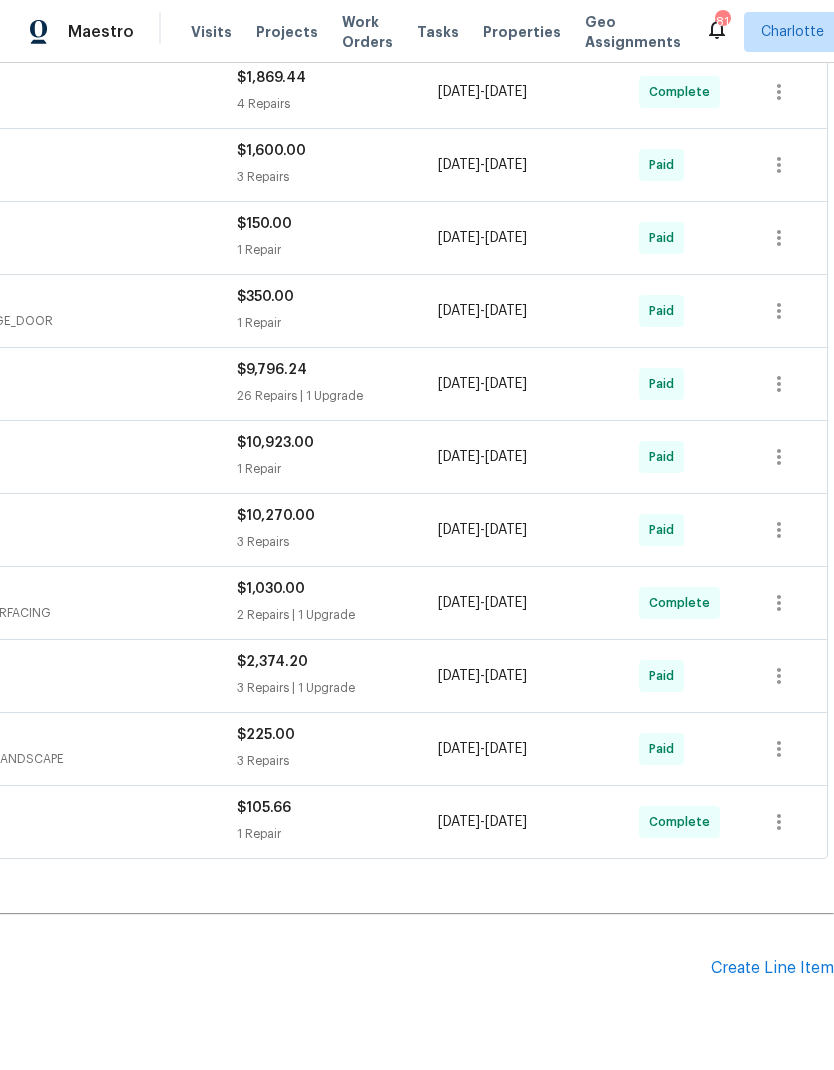 click on "Create Line Item" at bounding box center (772, 968) 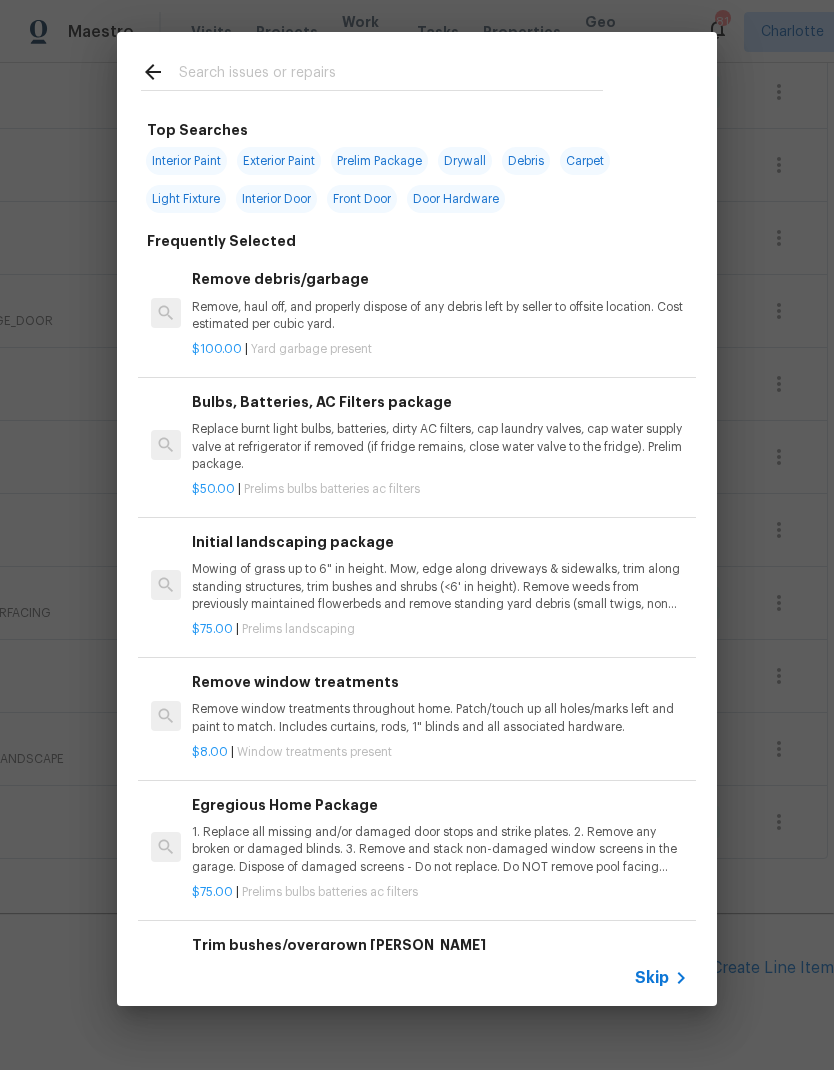 click at bounding box center [391, 75] 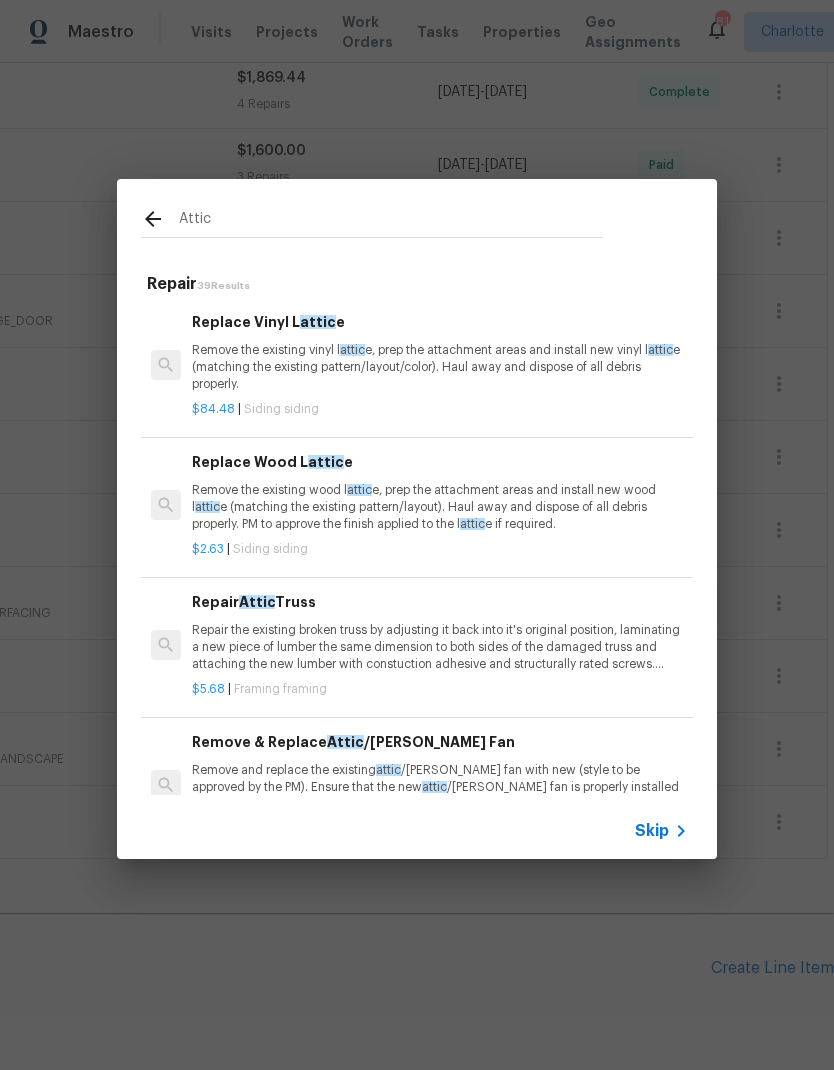 scroll, scrollTop: 0, scrollLeft: 0, axis: both 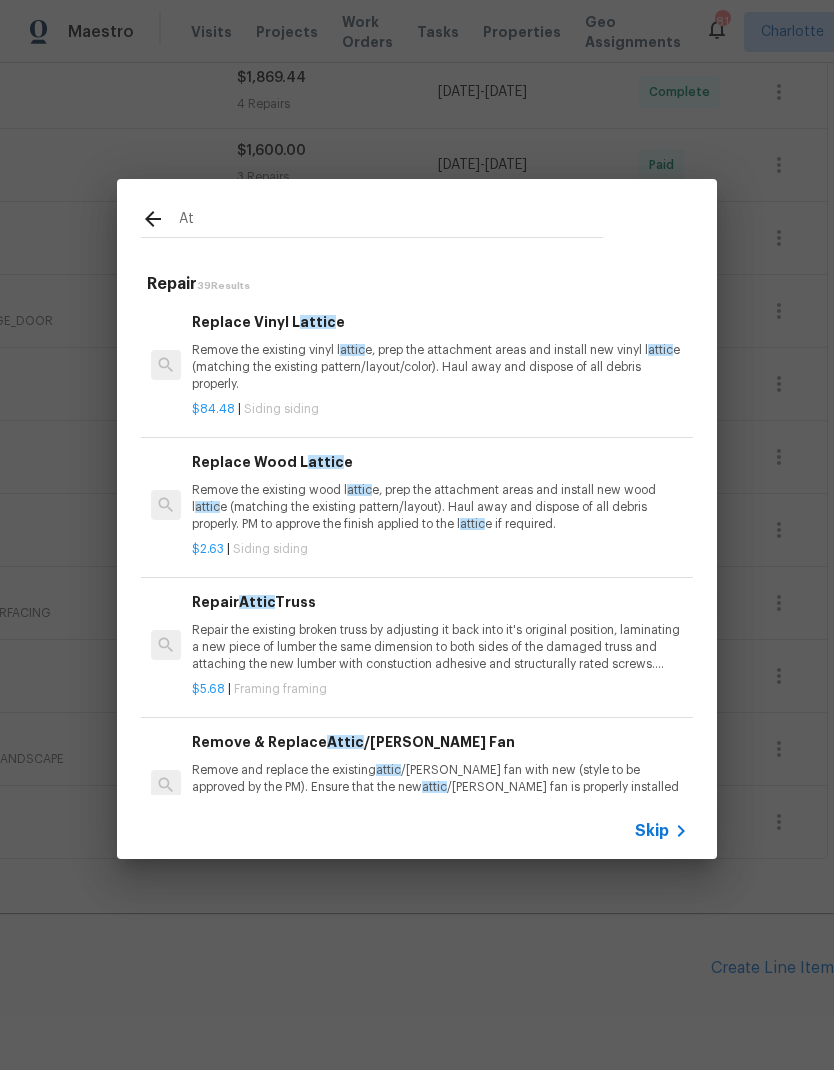 type on "A" 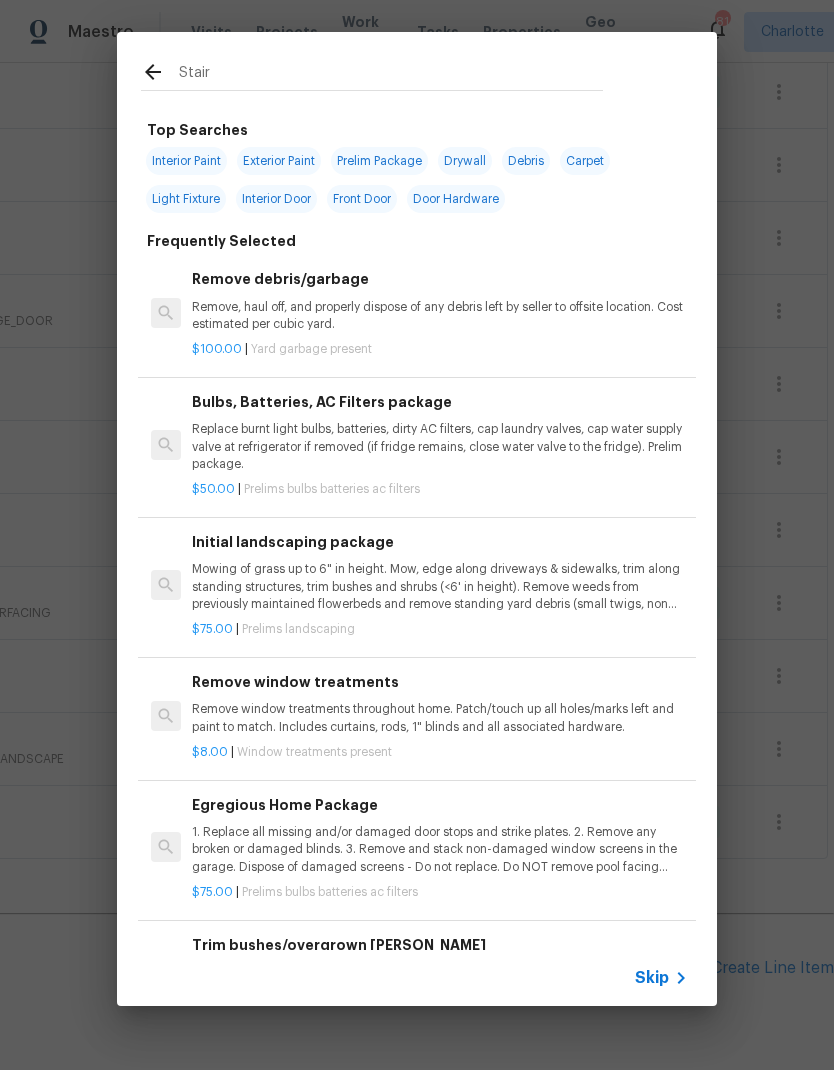 type on "Stairs" 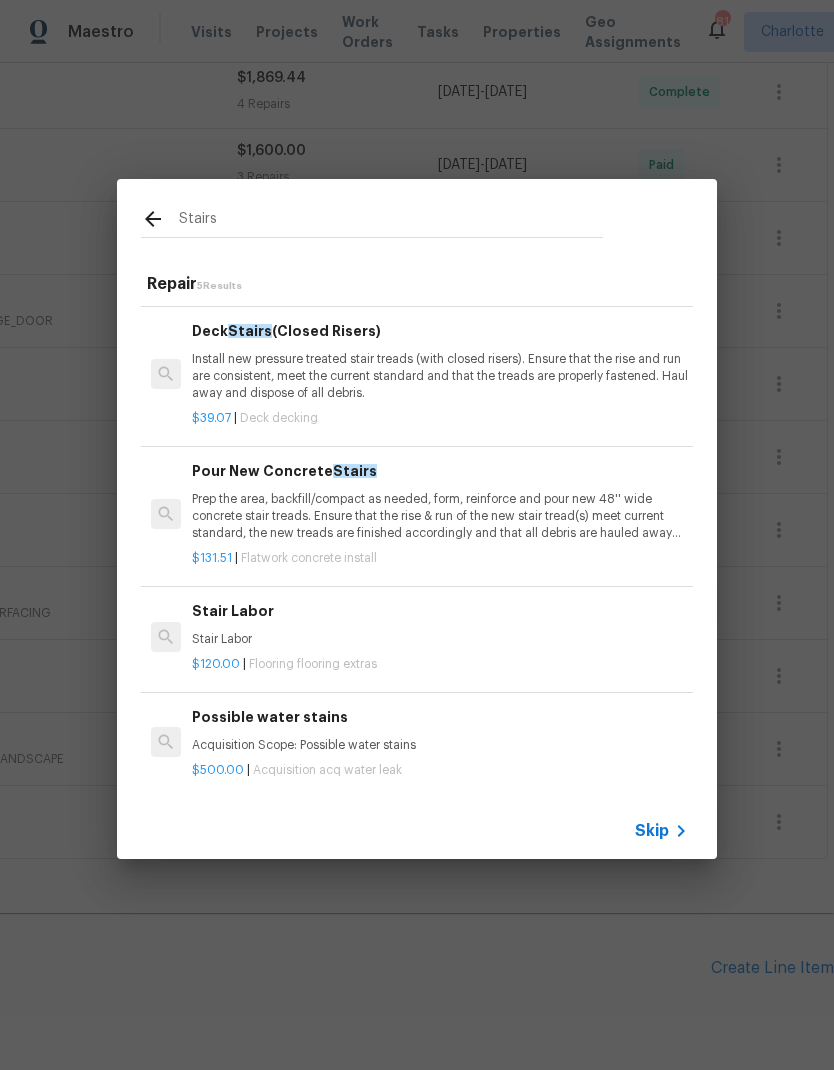 scroll, scrollTop: 130, scrollLeft: 0, axis: vertical 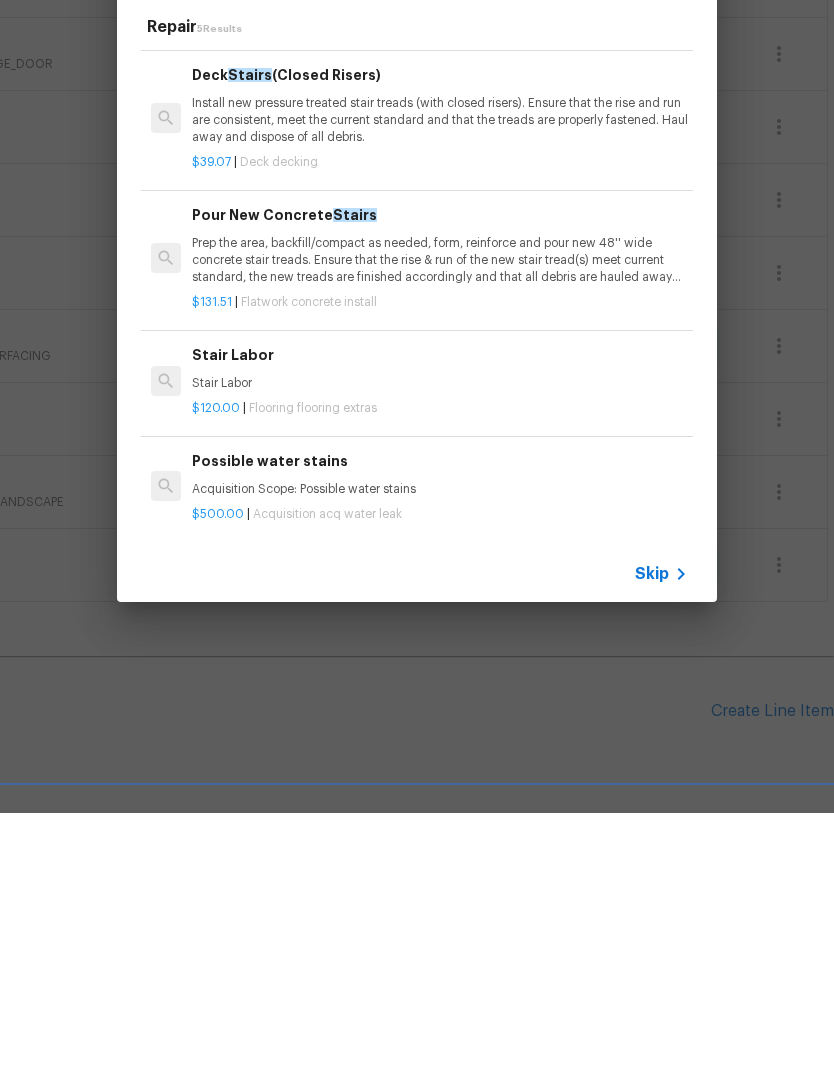 click on "Stair Labor" at bounding box center (440, 640) 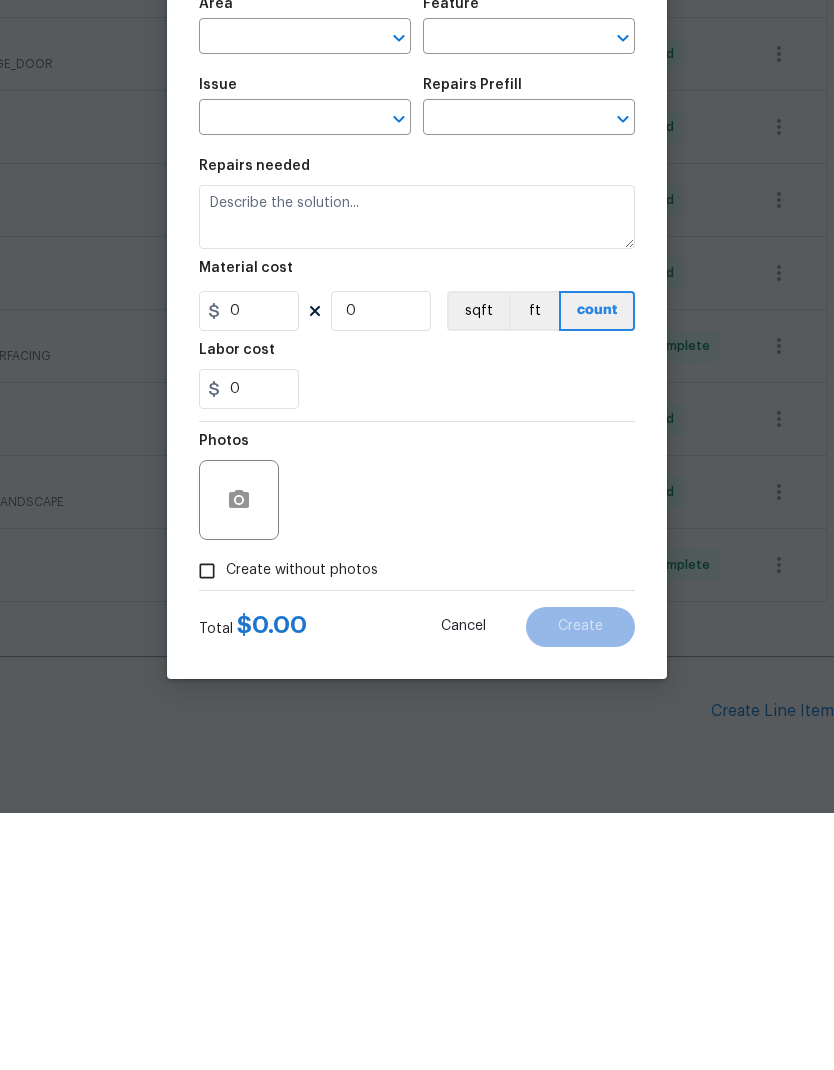 type on "Overall Flooring" 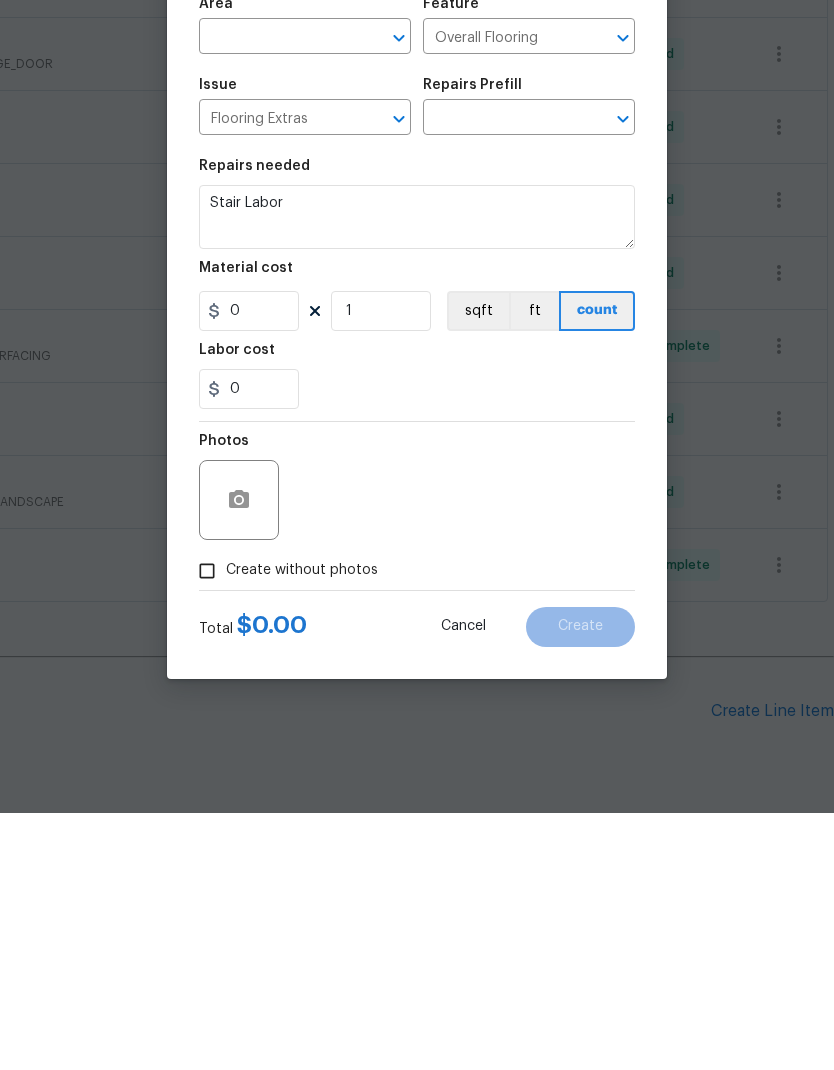 type on "Stair Labor $120.00" 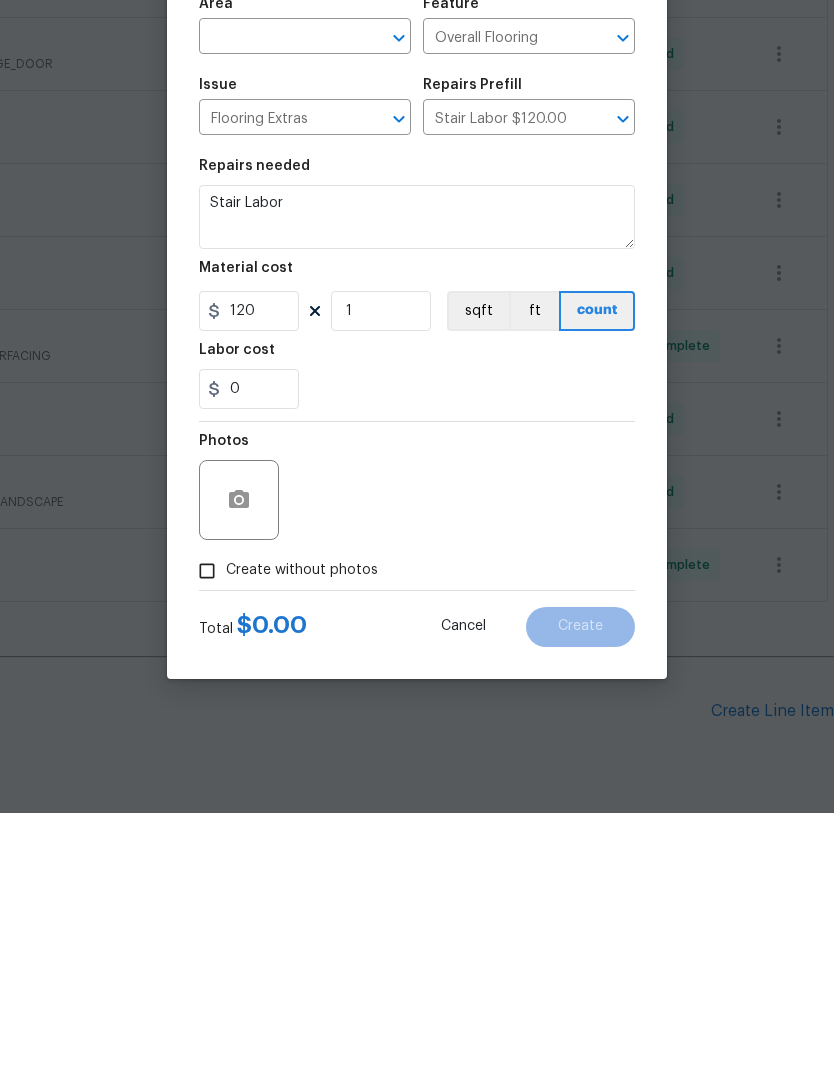 scroll, scrollTop: 80, scrollLeft: 0, axis: vertical 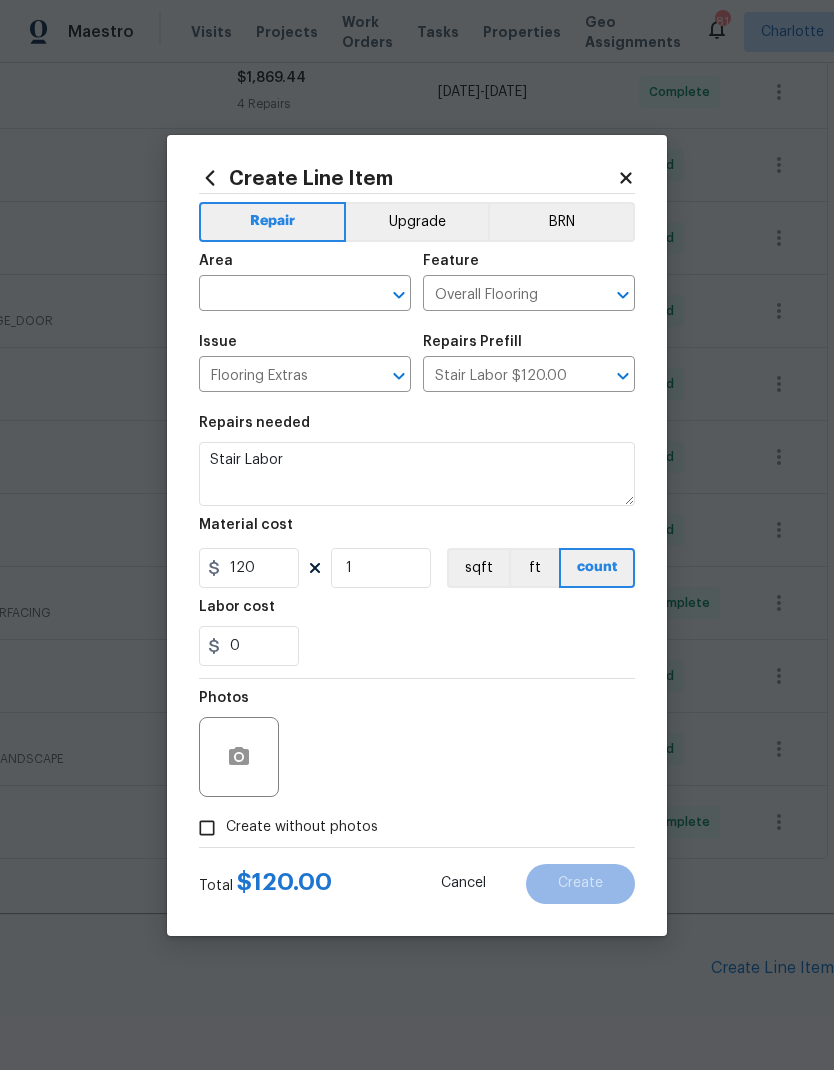 click at bounding box center [277, 295] 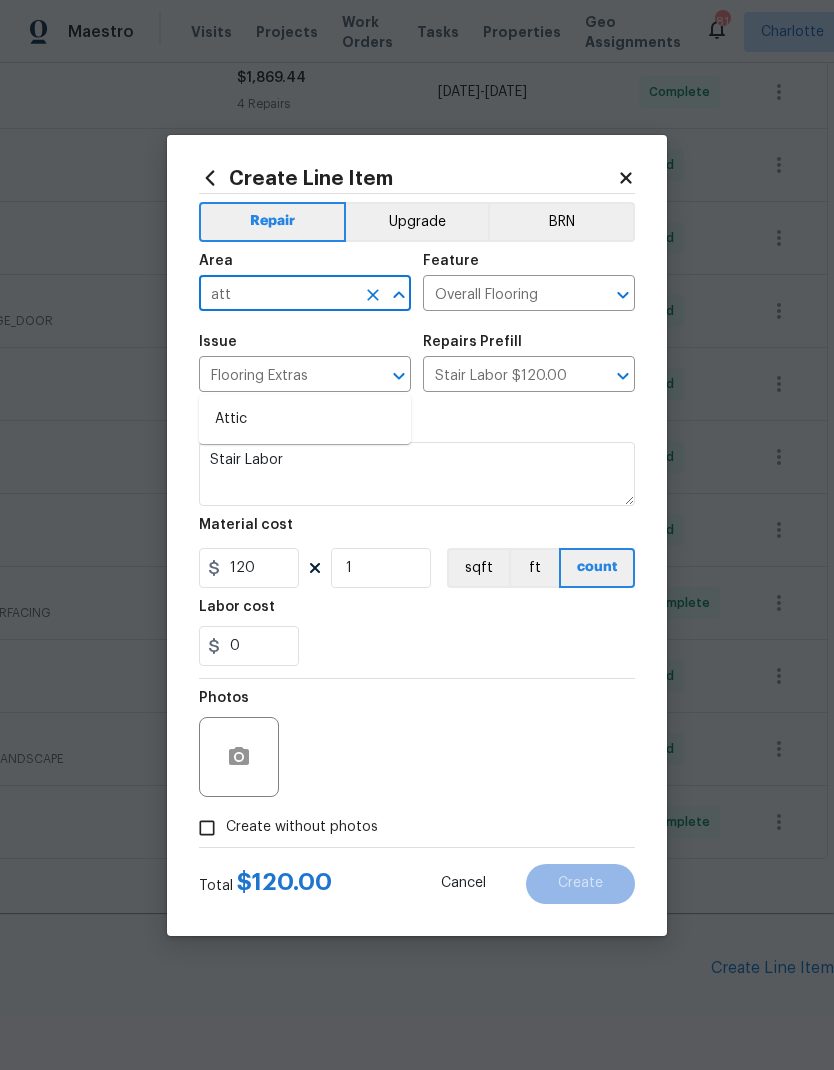 click on "Attic" at bounding box center [305, 419] 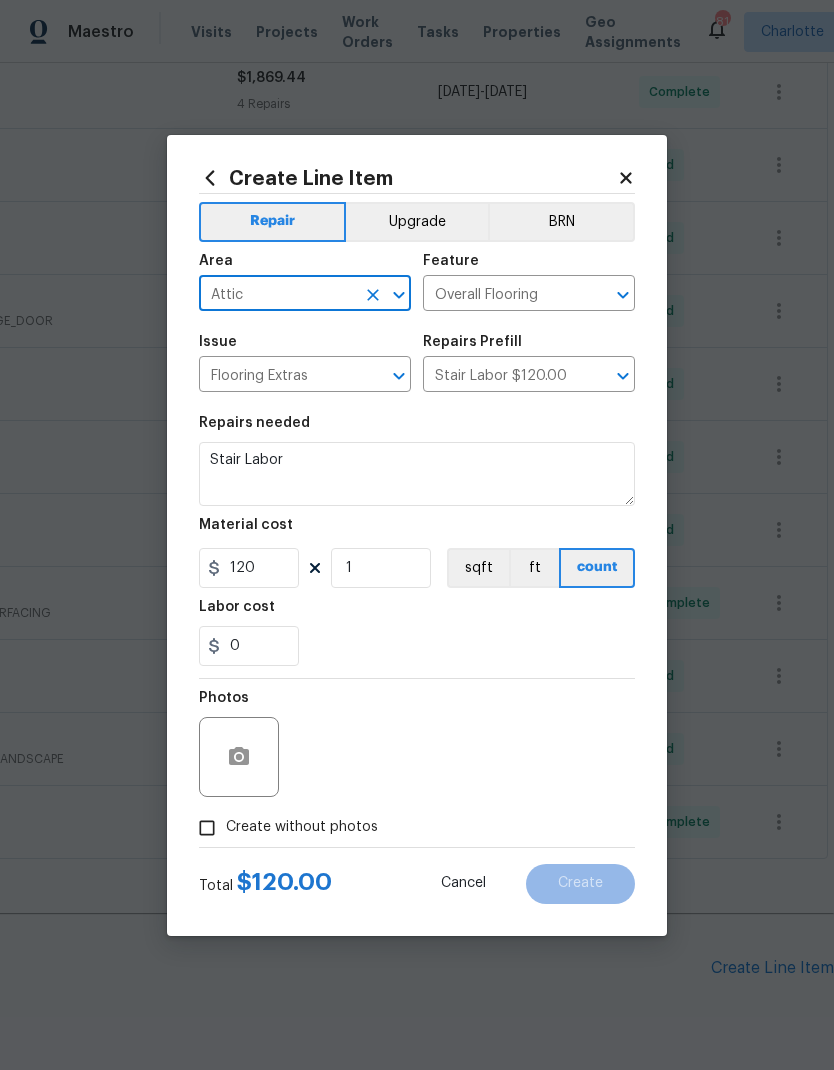 click on "Overall Flooring" at bounding box center [501, 295] 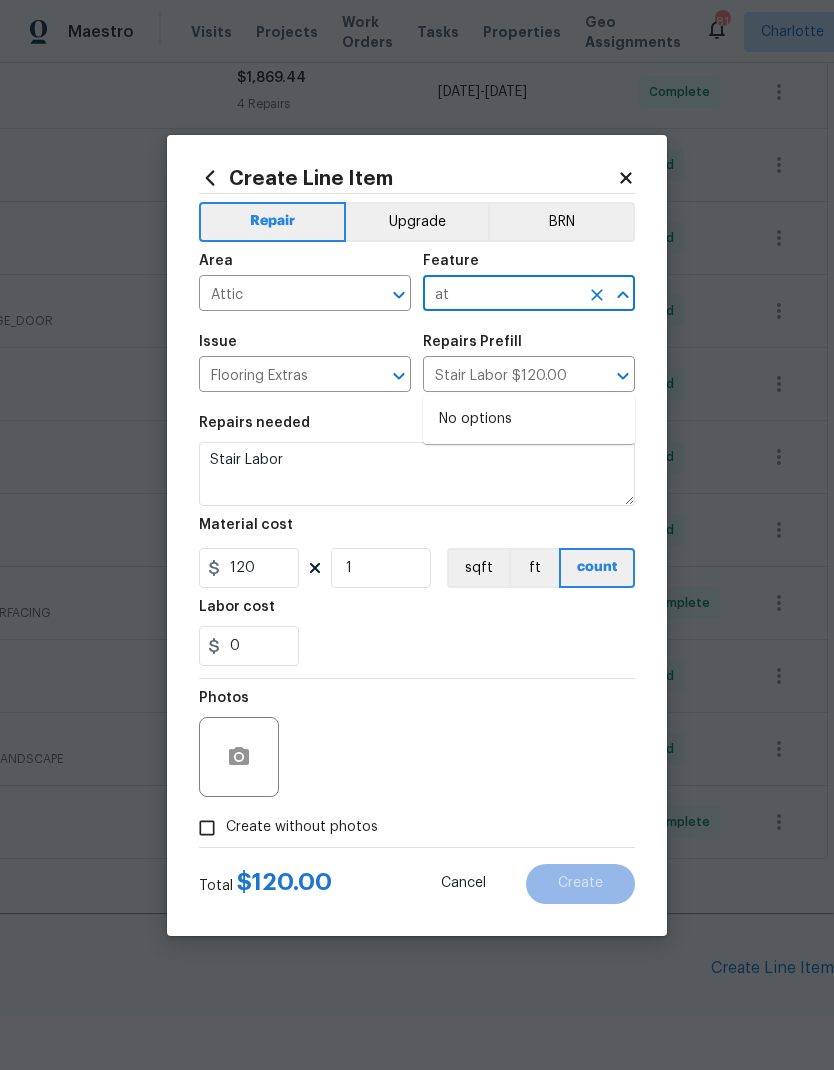 type on "a" 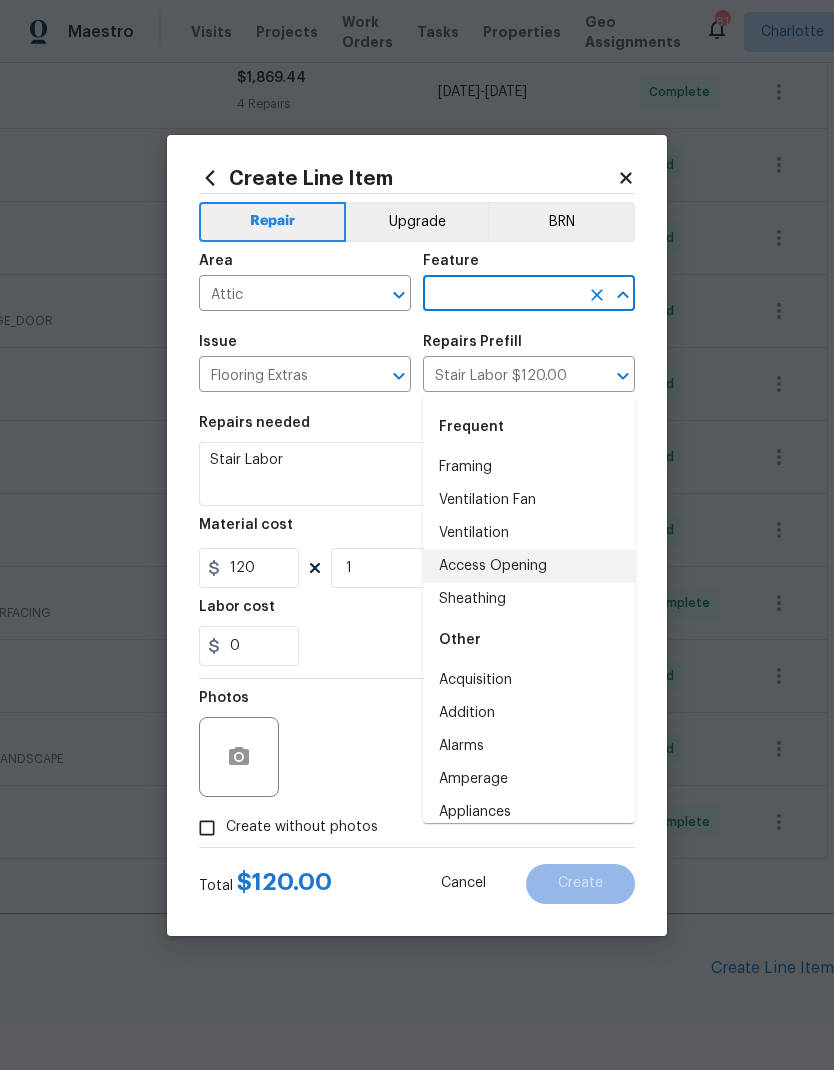click on "Access Opening" at bounding box center (529, 566) 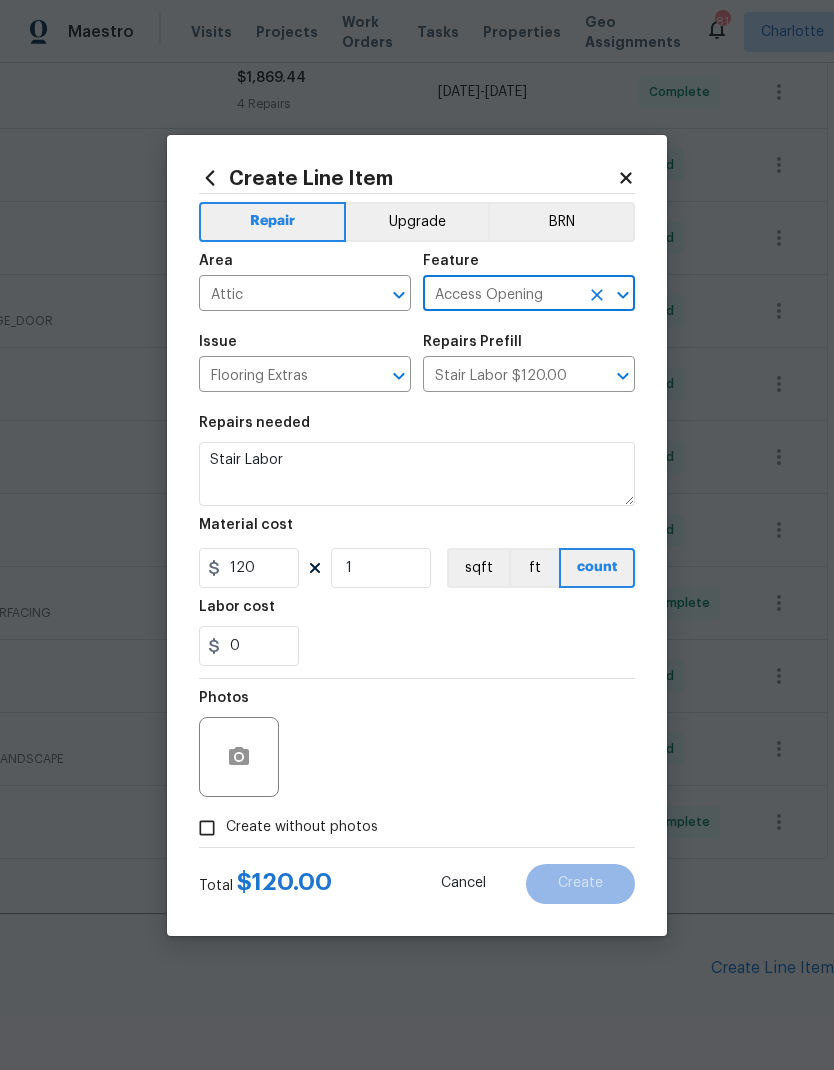 click on "Flooring Extras" at bounding box center [277, 376] 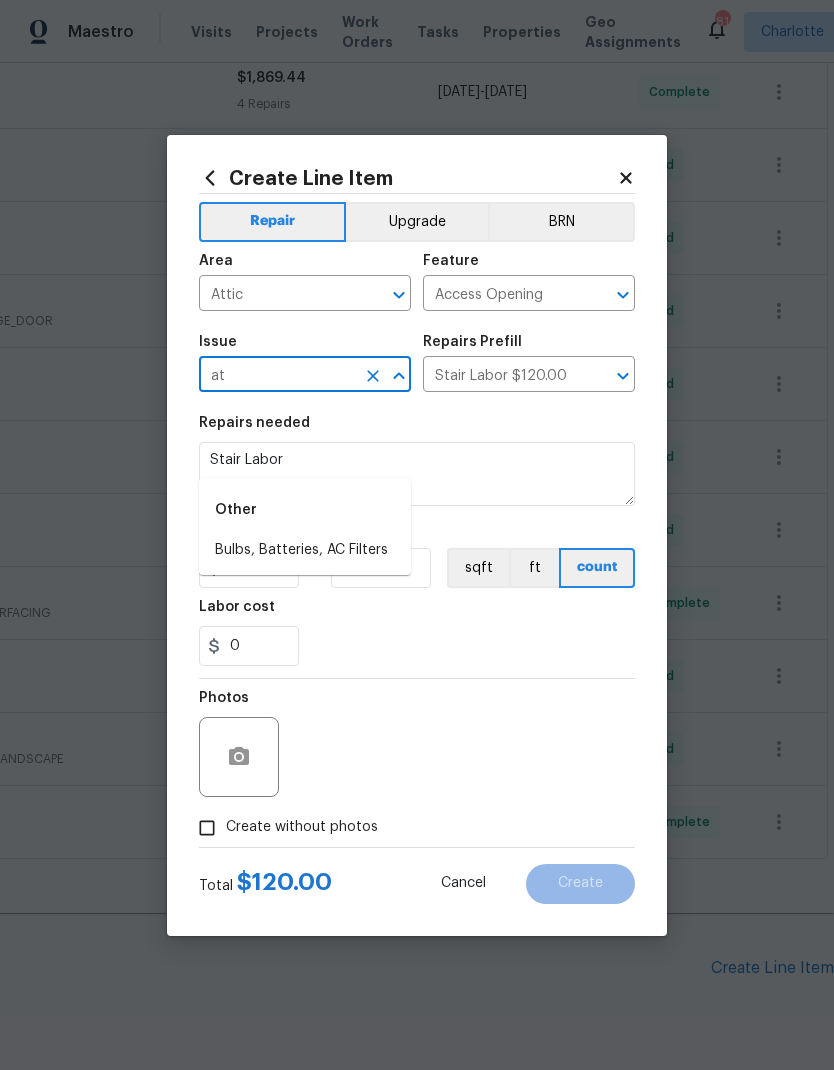 type on "a" 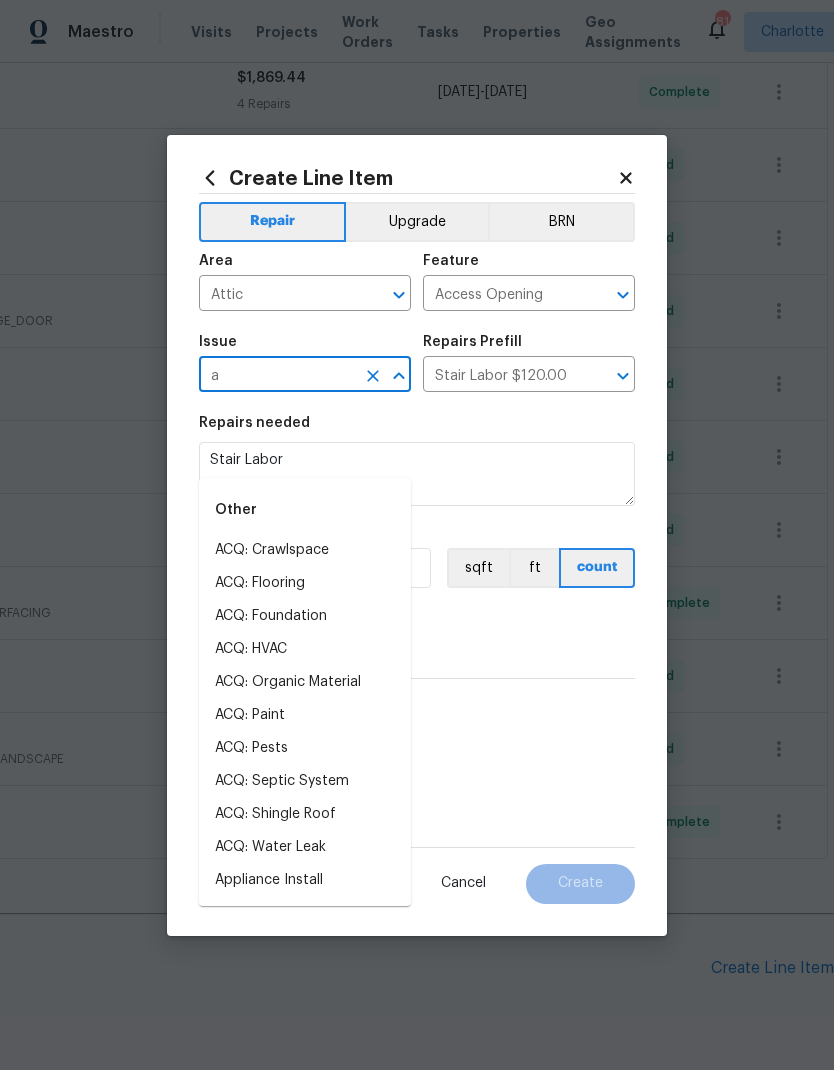 type 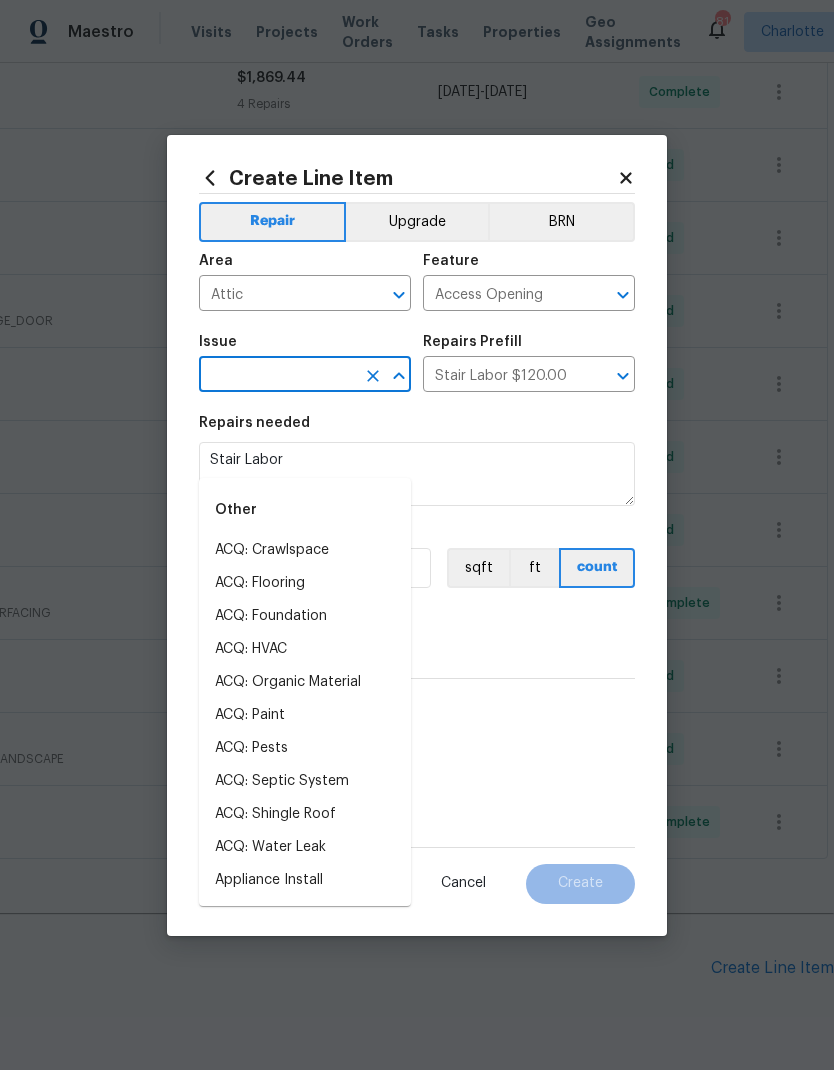 type 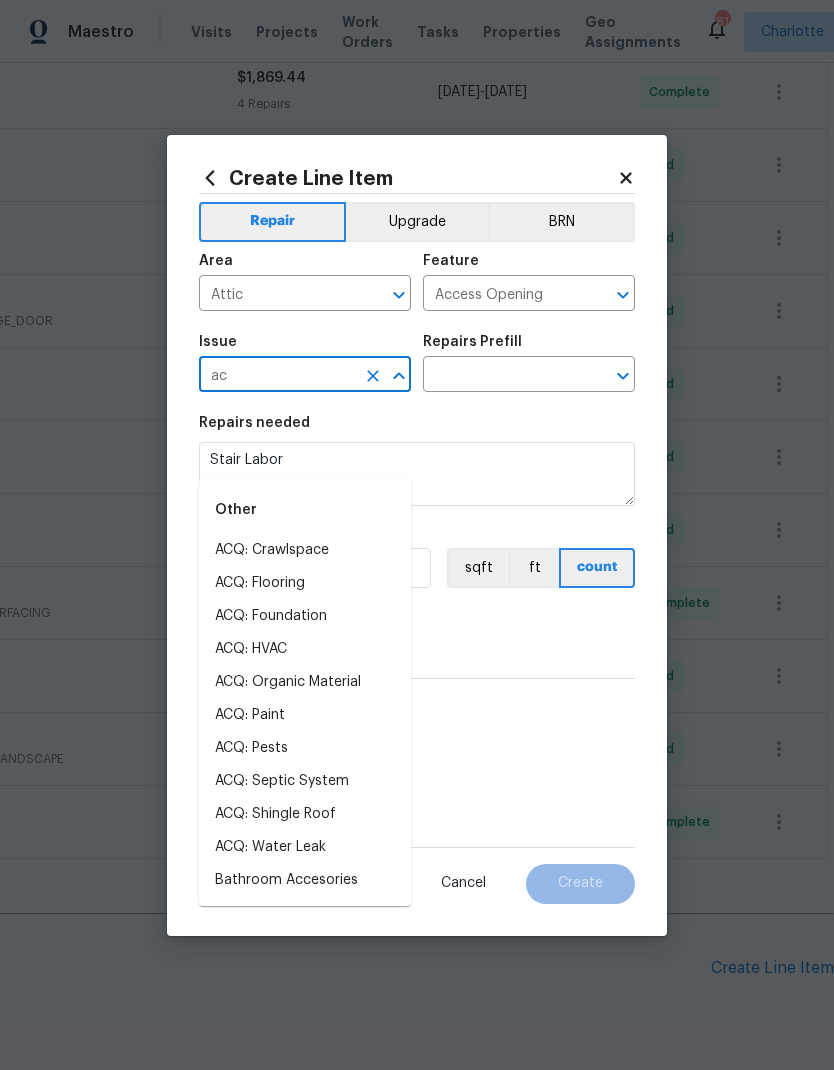 type on "a" 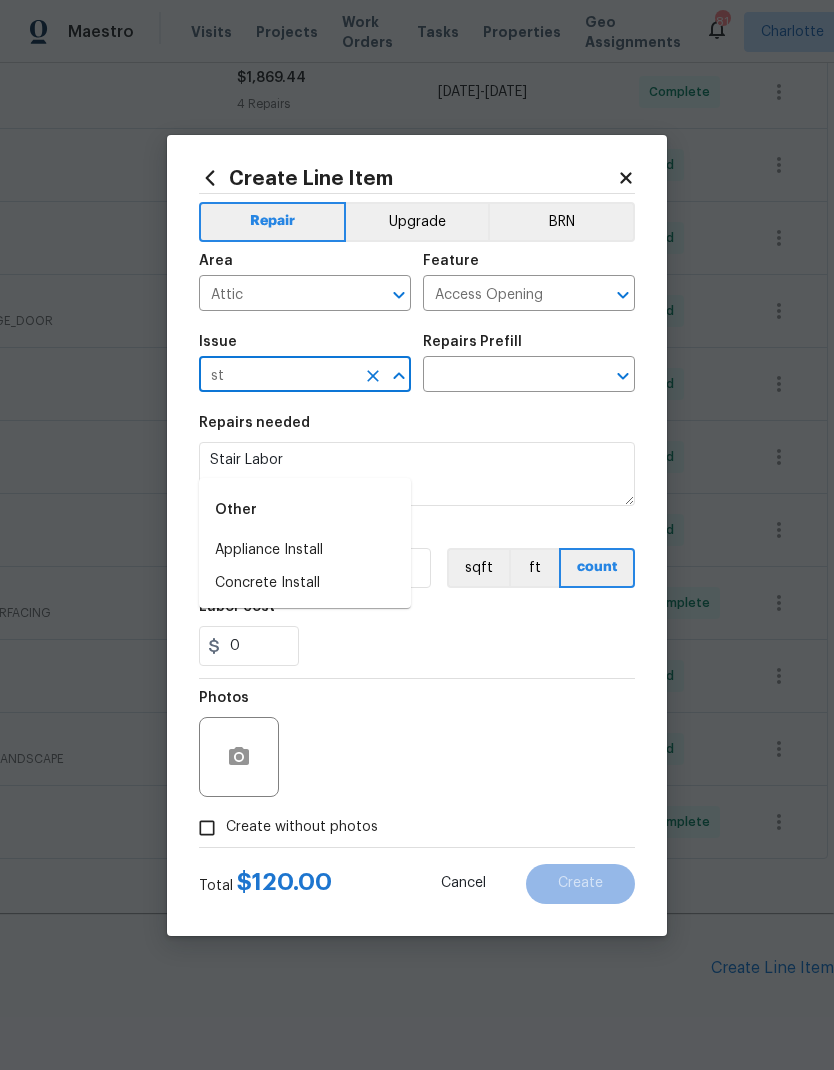 type on "s" 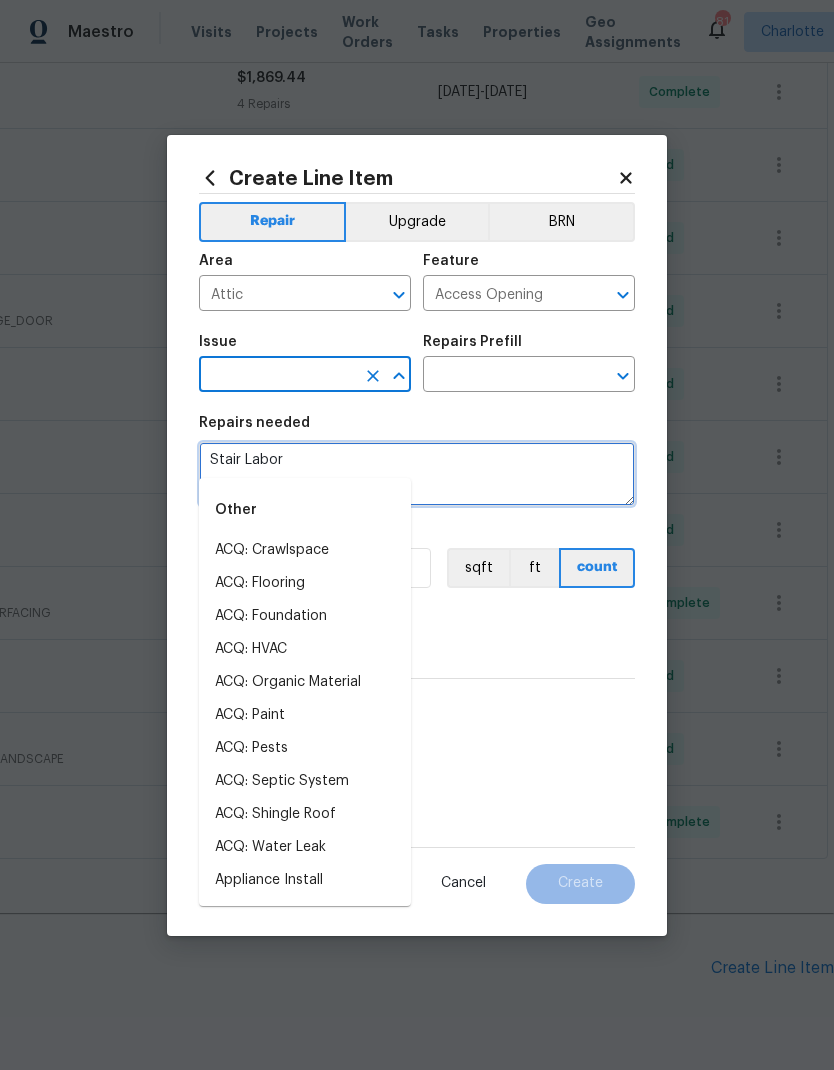 click on "Stair Labor" at bounding box center [417, 474] 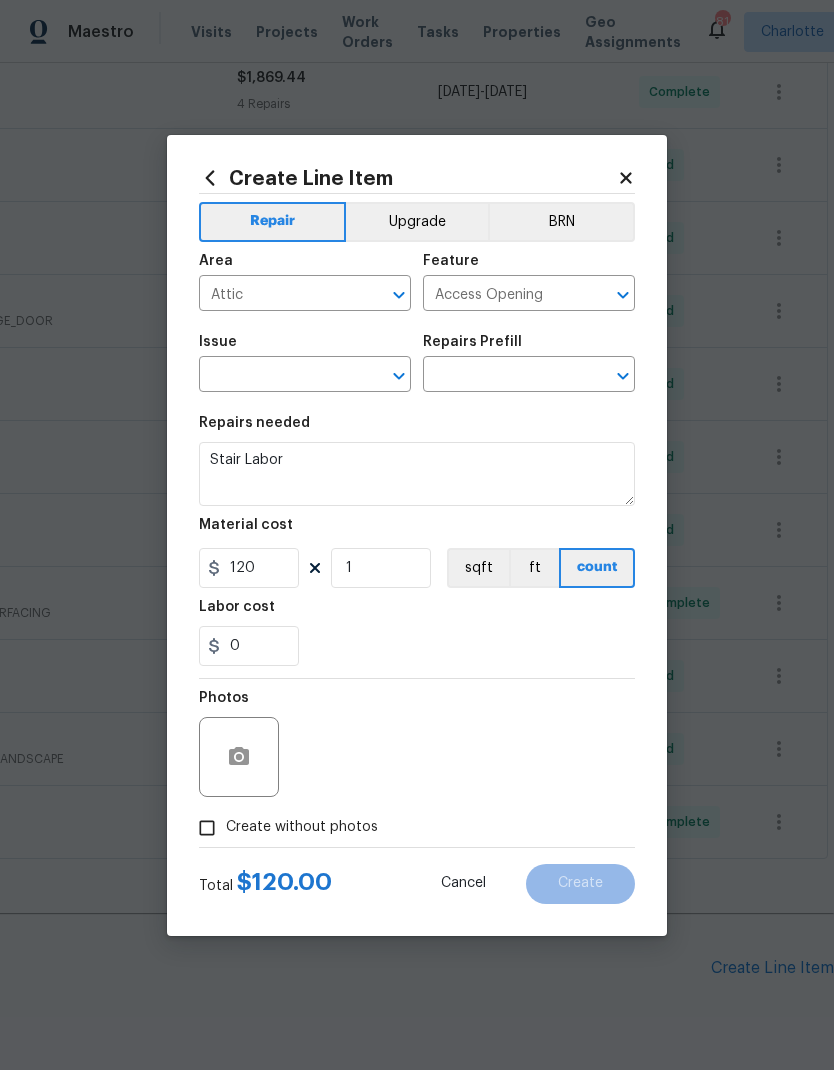 click at bounding box center [277, 376] 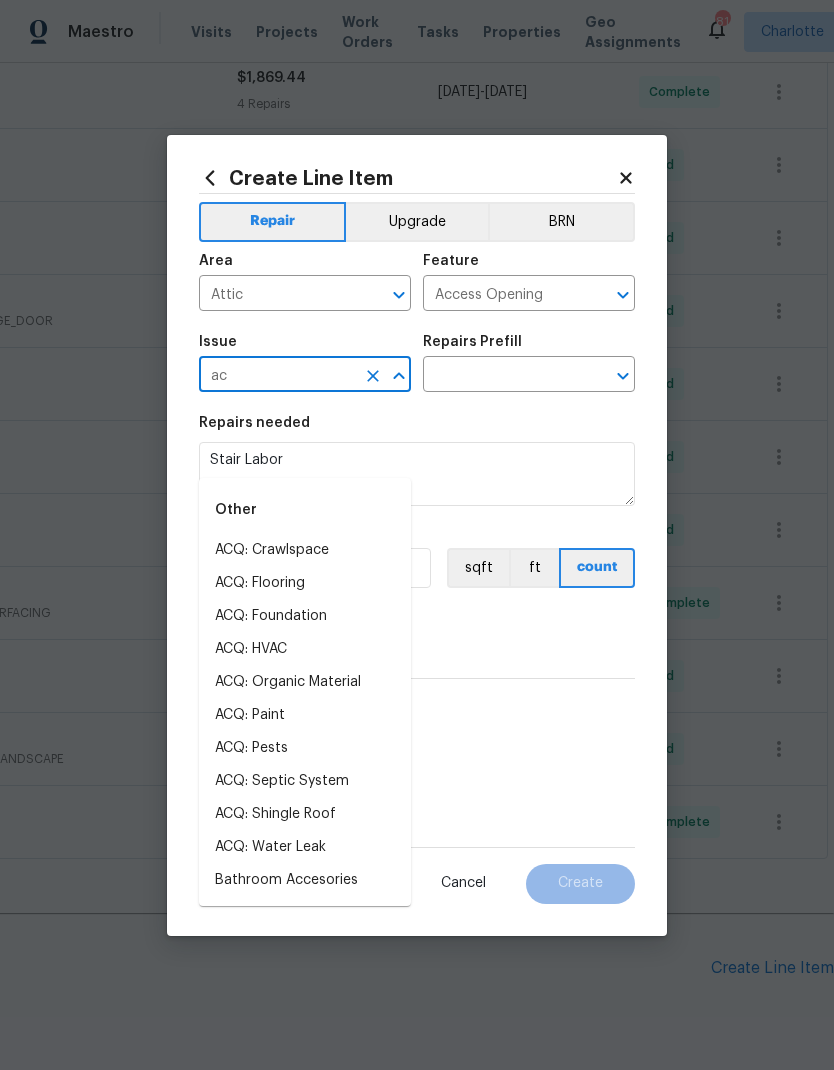 type on "a" 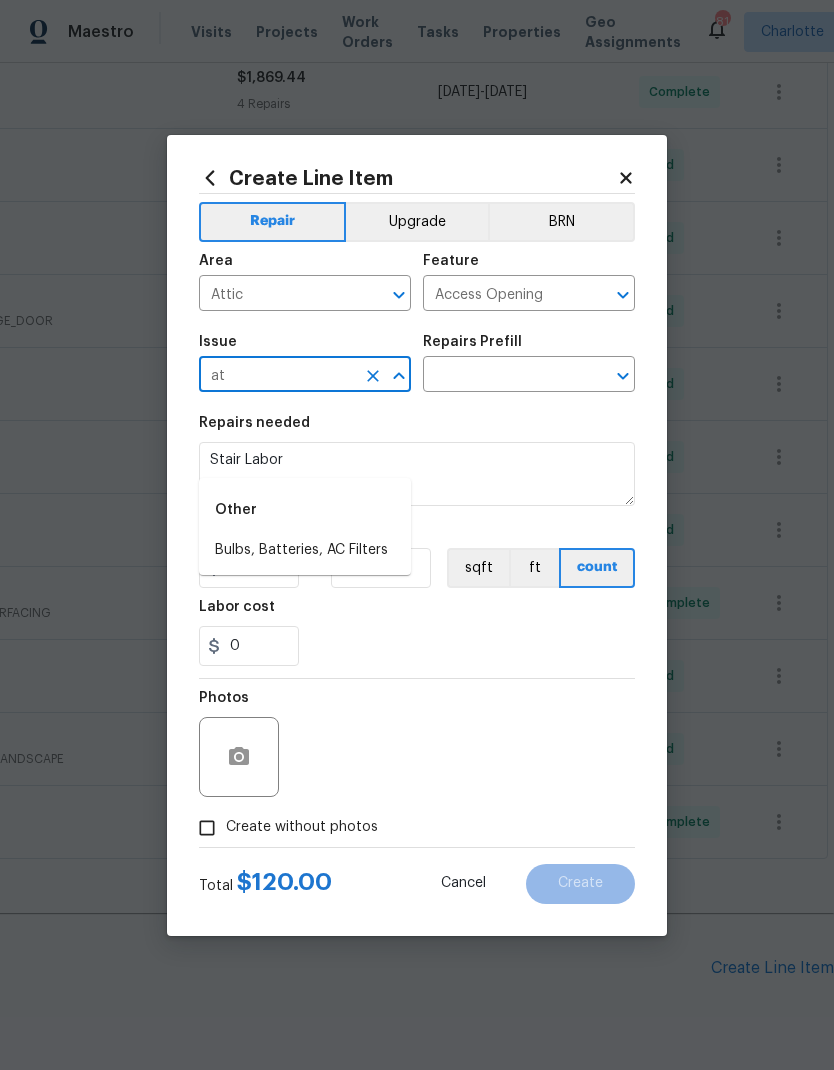 type on "a" 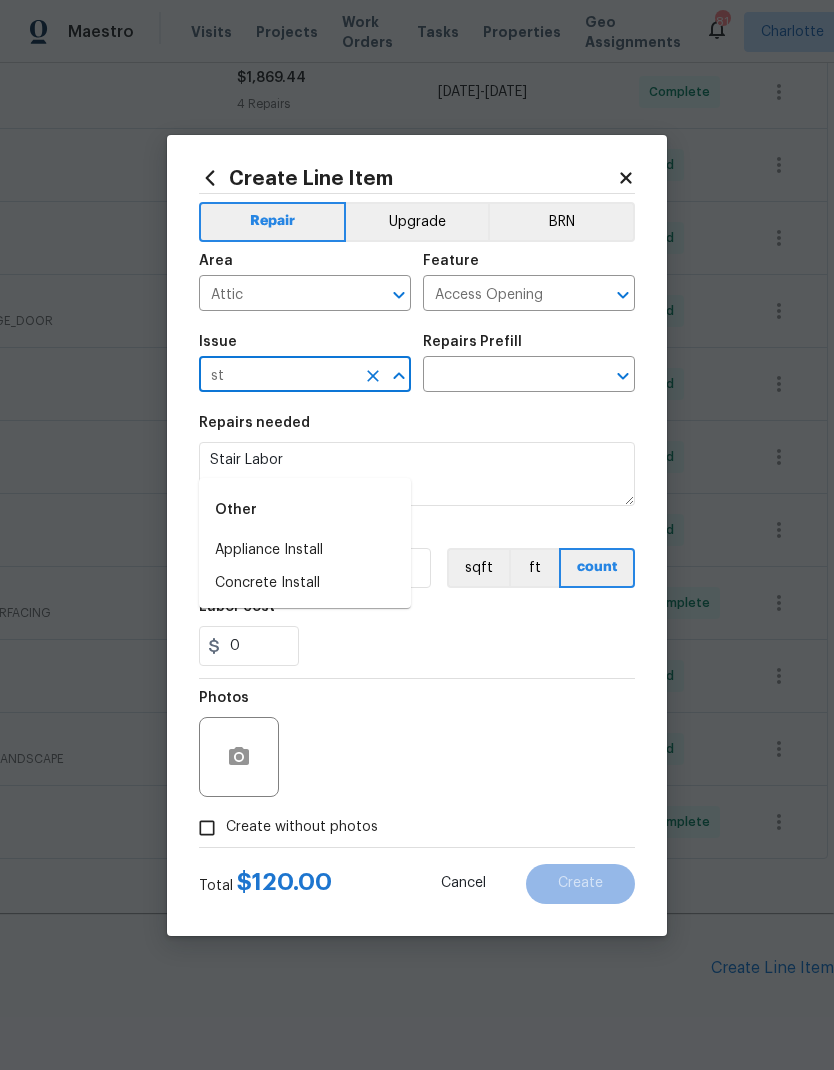type on "s" 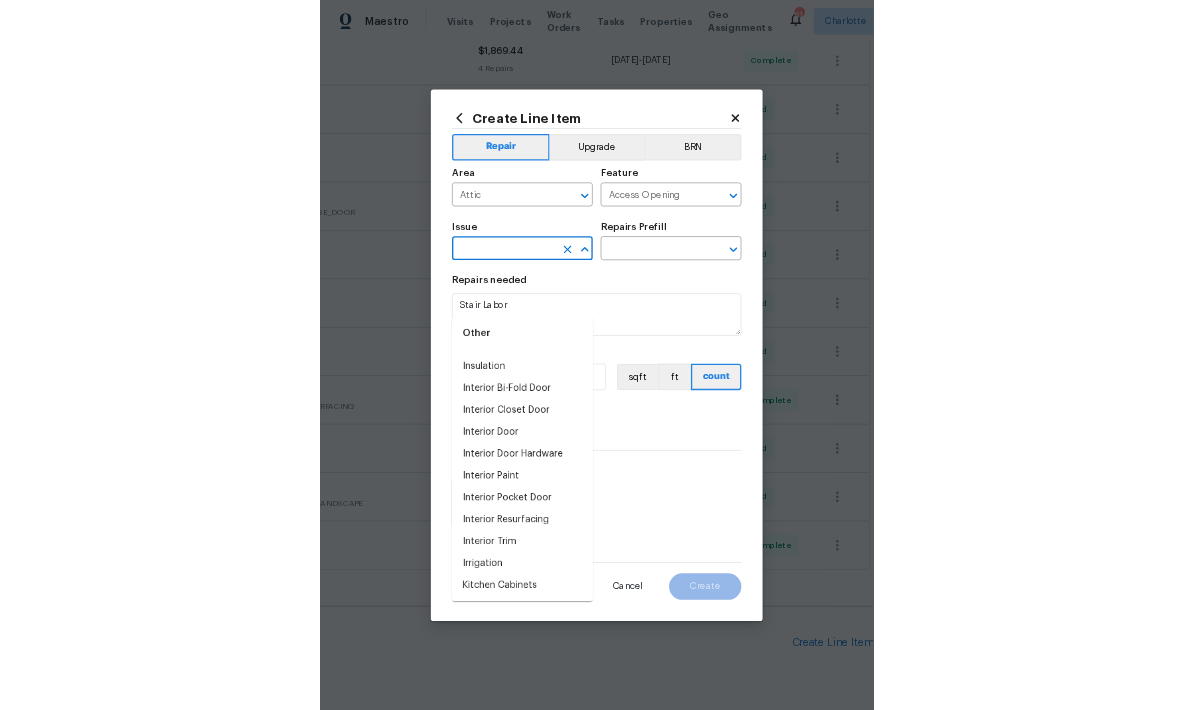 scroll, scrollTop: 2563, scrollLeft: 0, axis: vertical 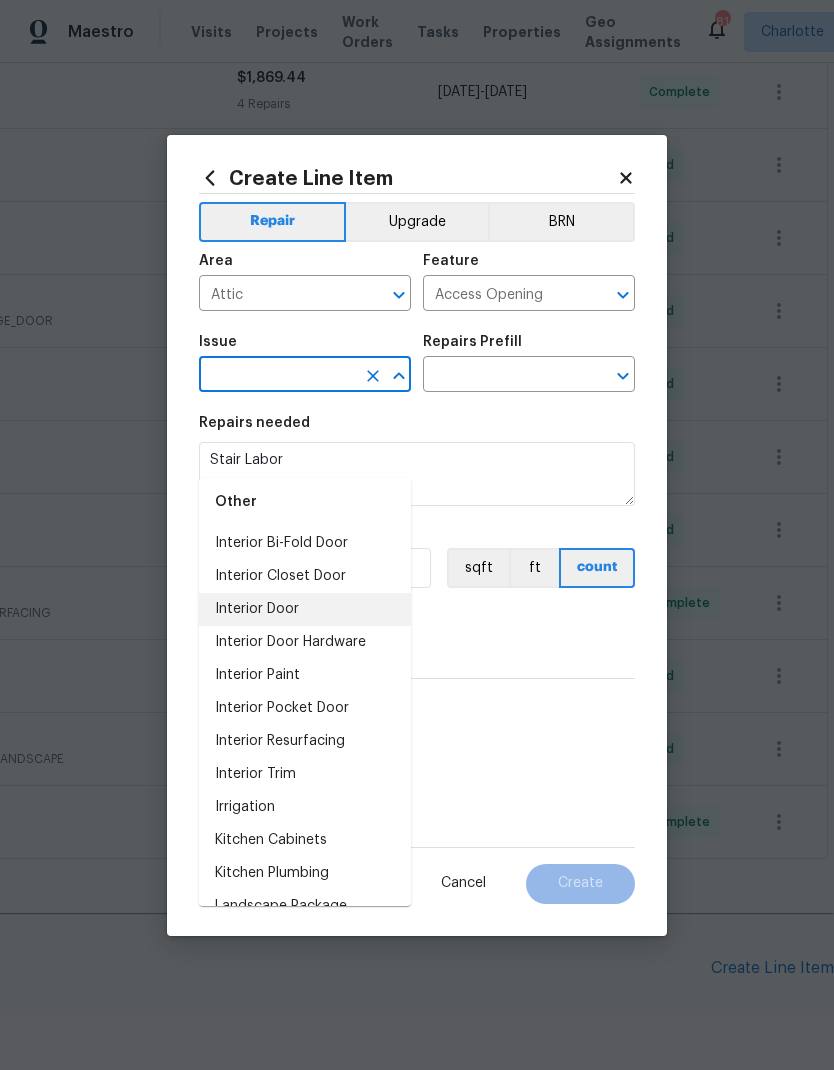 click on "Interior Door" at bounding box center [305, 609] 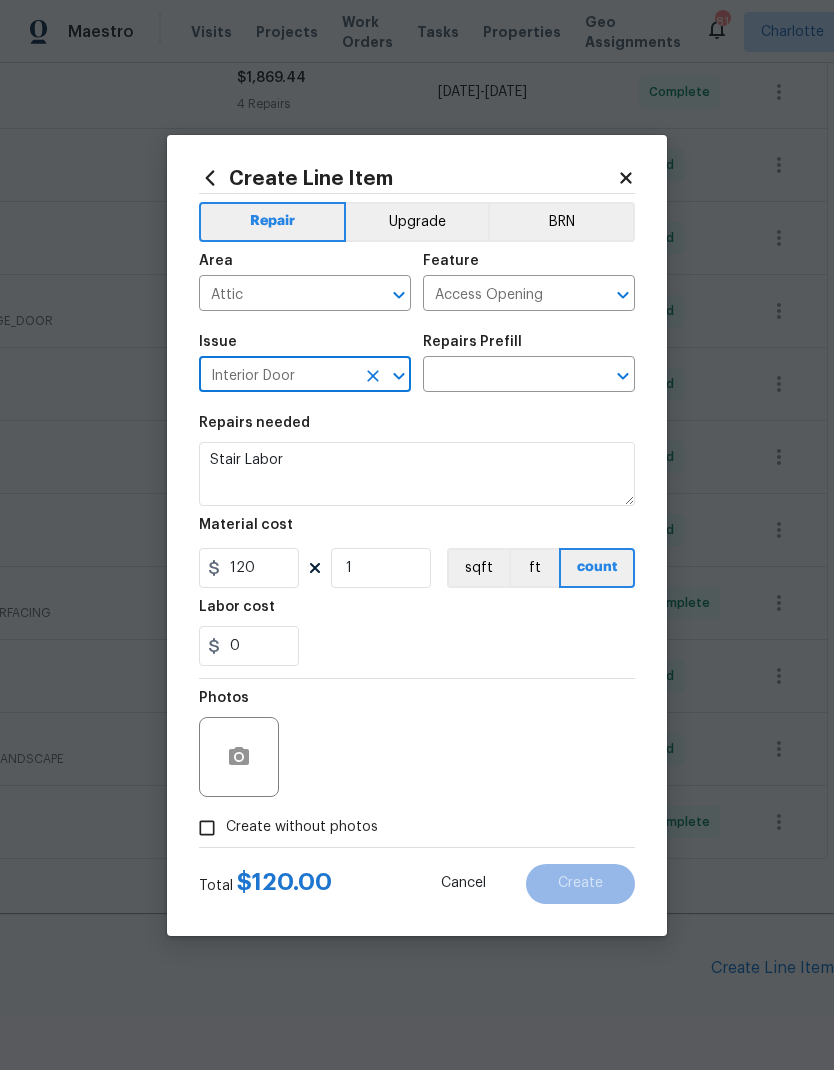 click at bounding box center [501, 376] 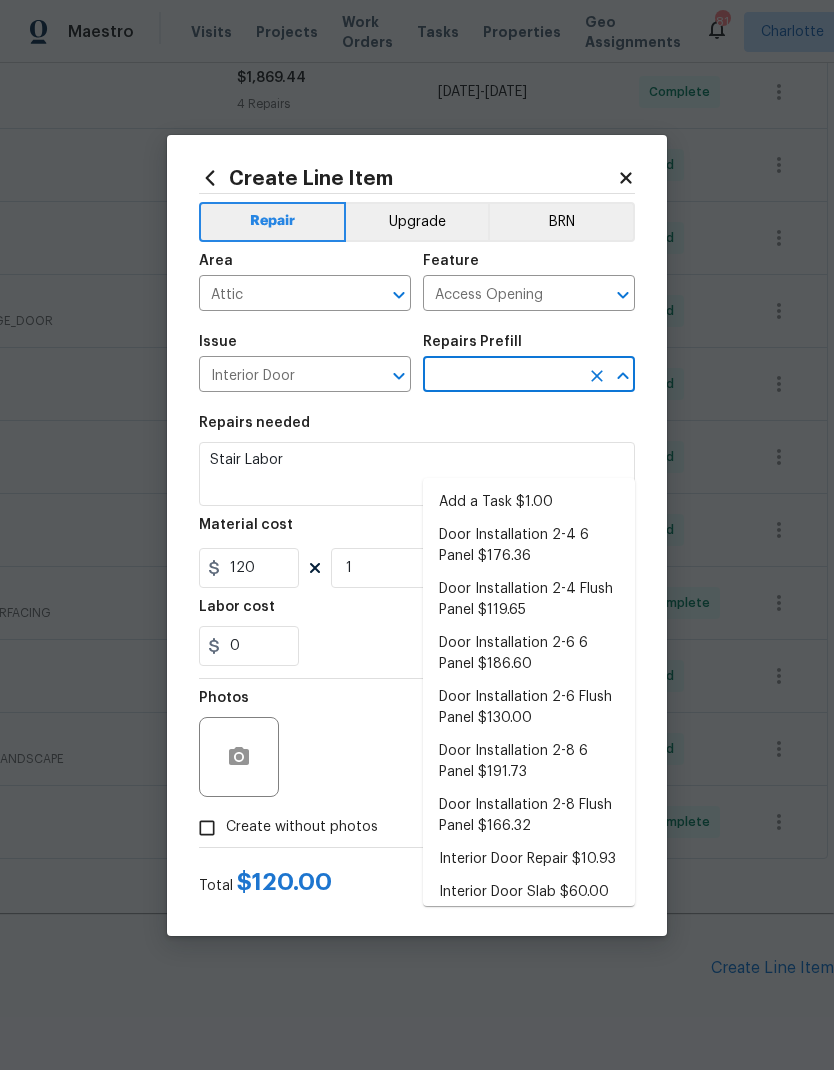 click on "Add a Task $1.00" at bounding box center [529, 502] 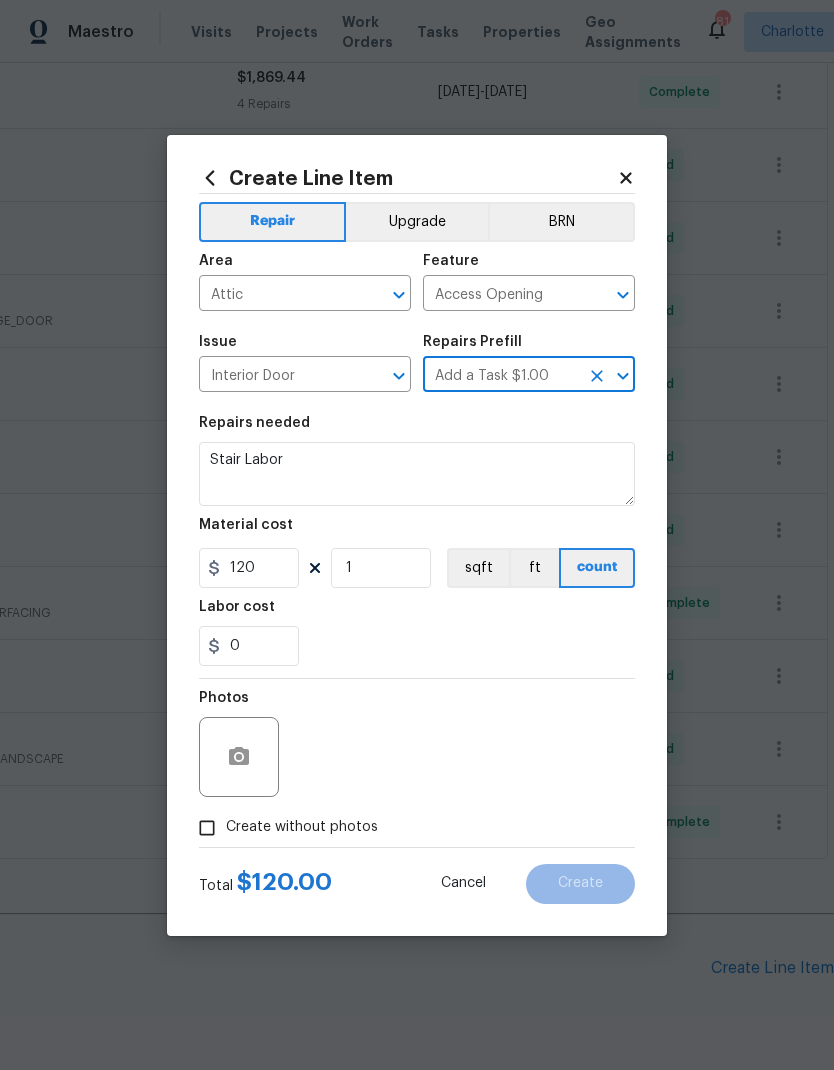 type on "Interior Door" 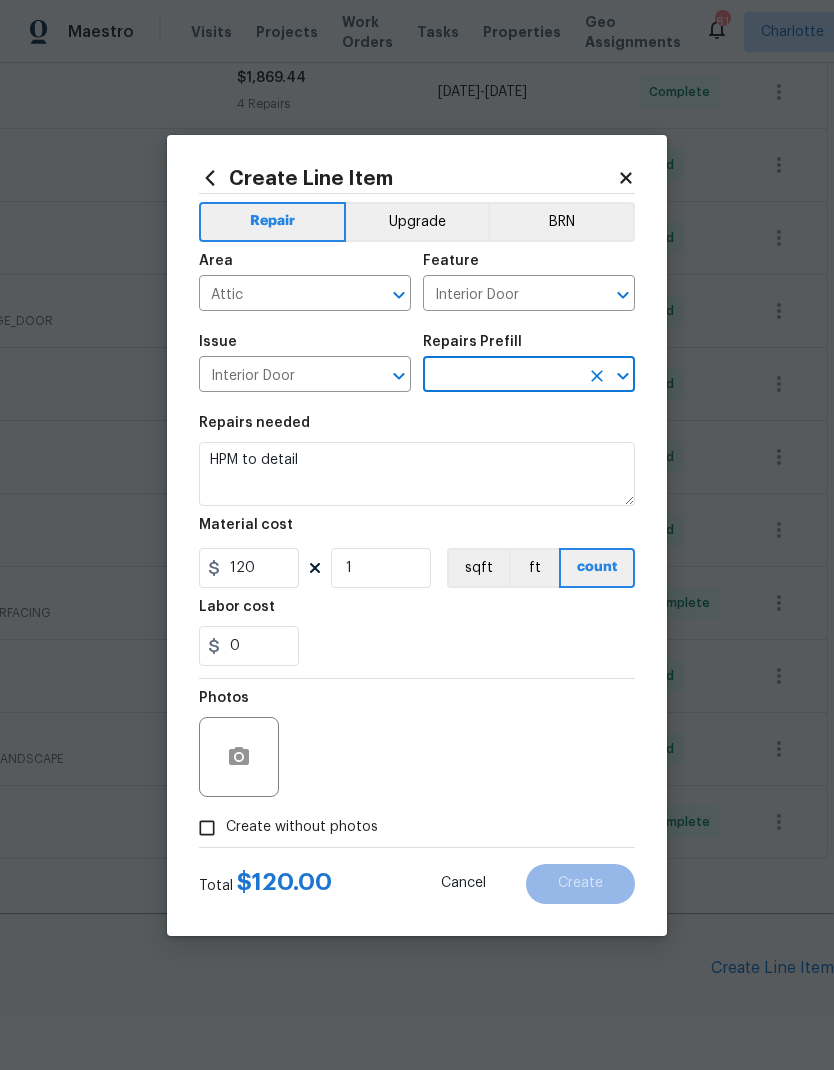 type on "Add a Task $1.00" 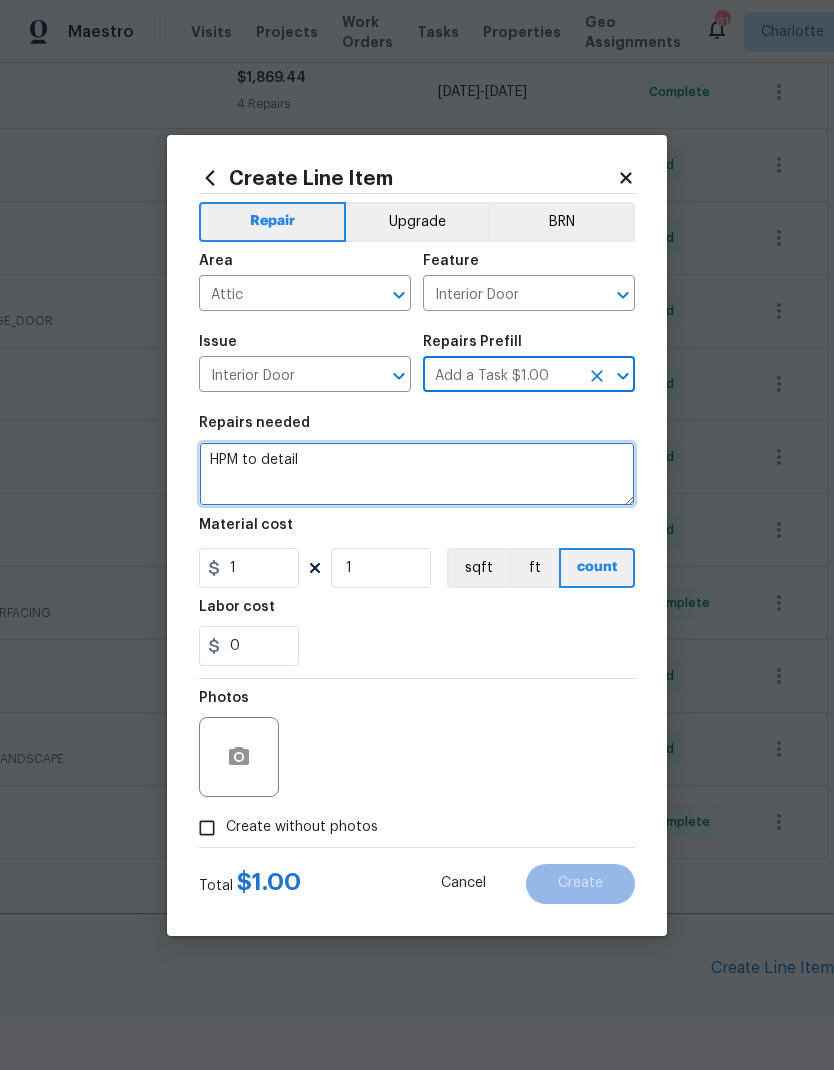 click on "HPM to detail" at bounding box center (417, 474) 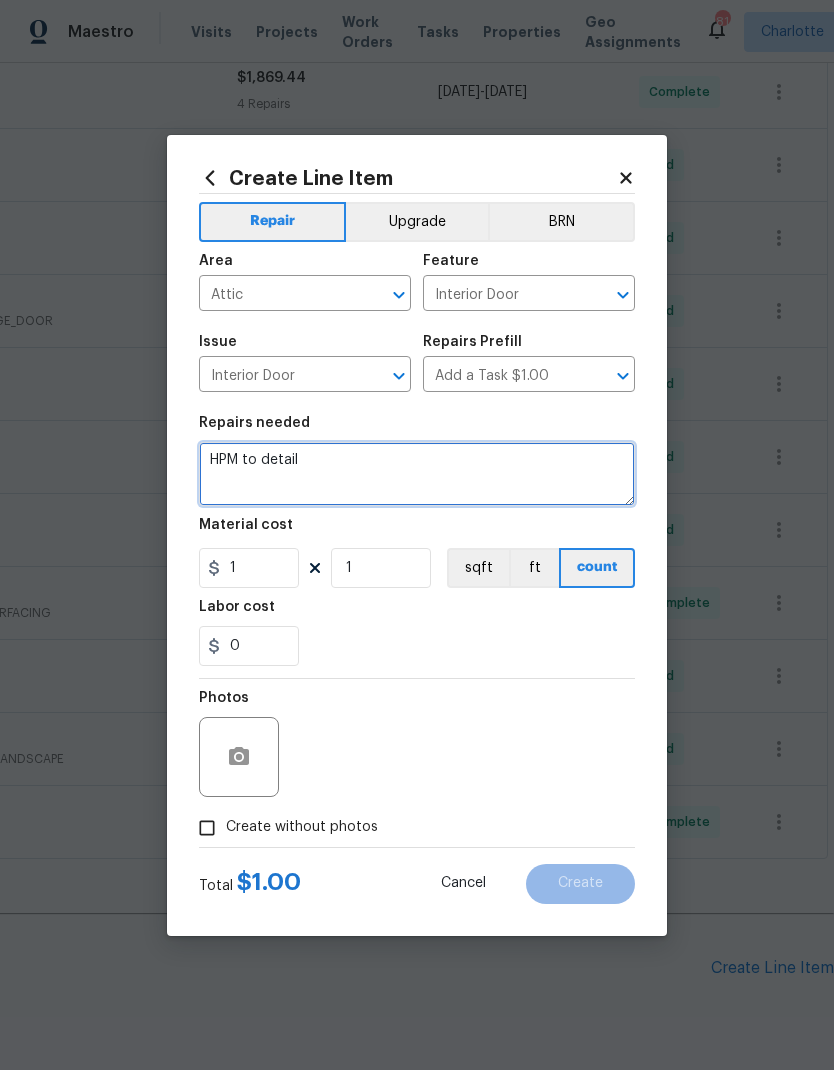 click on "HPM to detail" at bounding box center [417, 474] 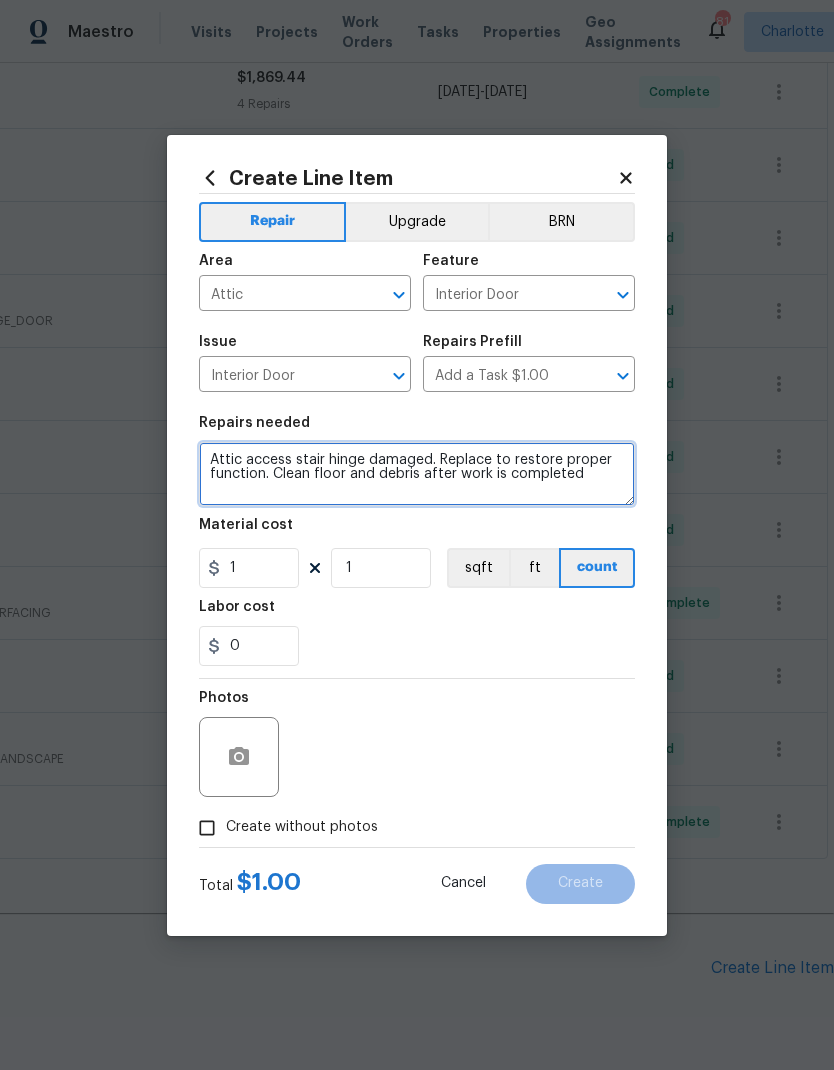 type on "Attic access stair hinge damaged. Replace to restore proper function. Clean floor and debris after work is completed" 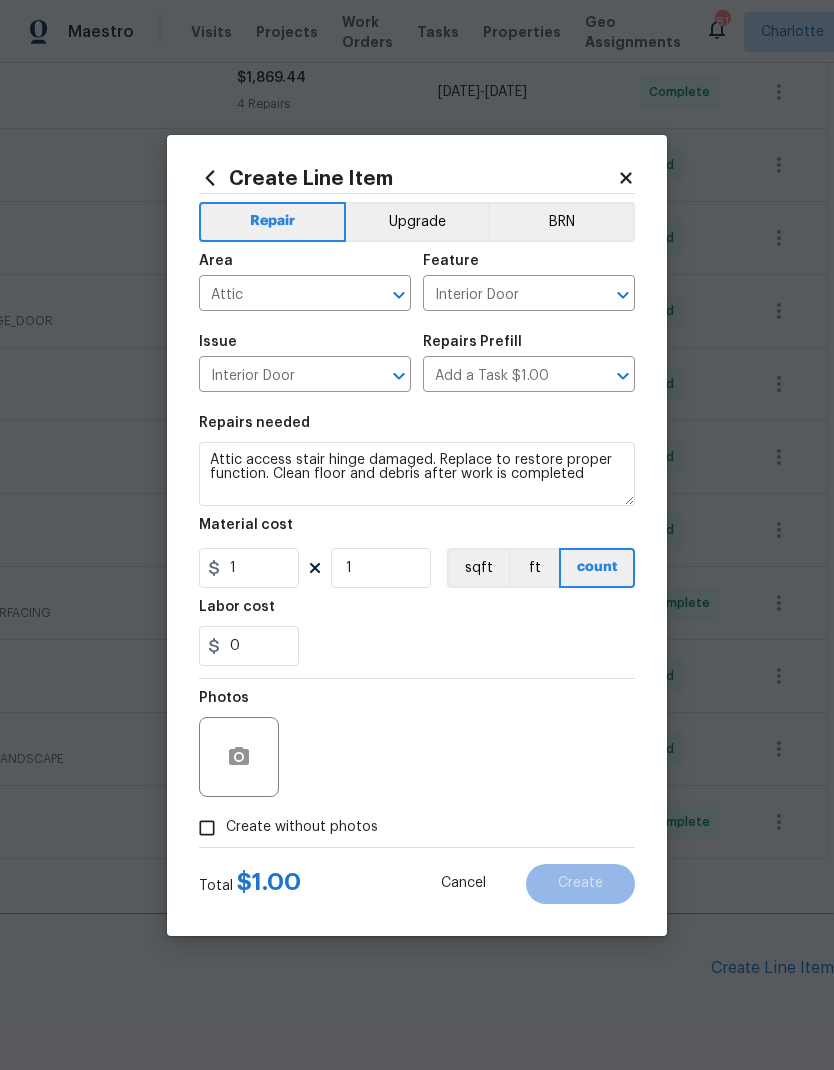 click on "0" at bounding box center (417, 646) 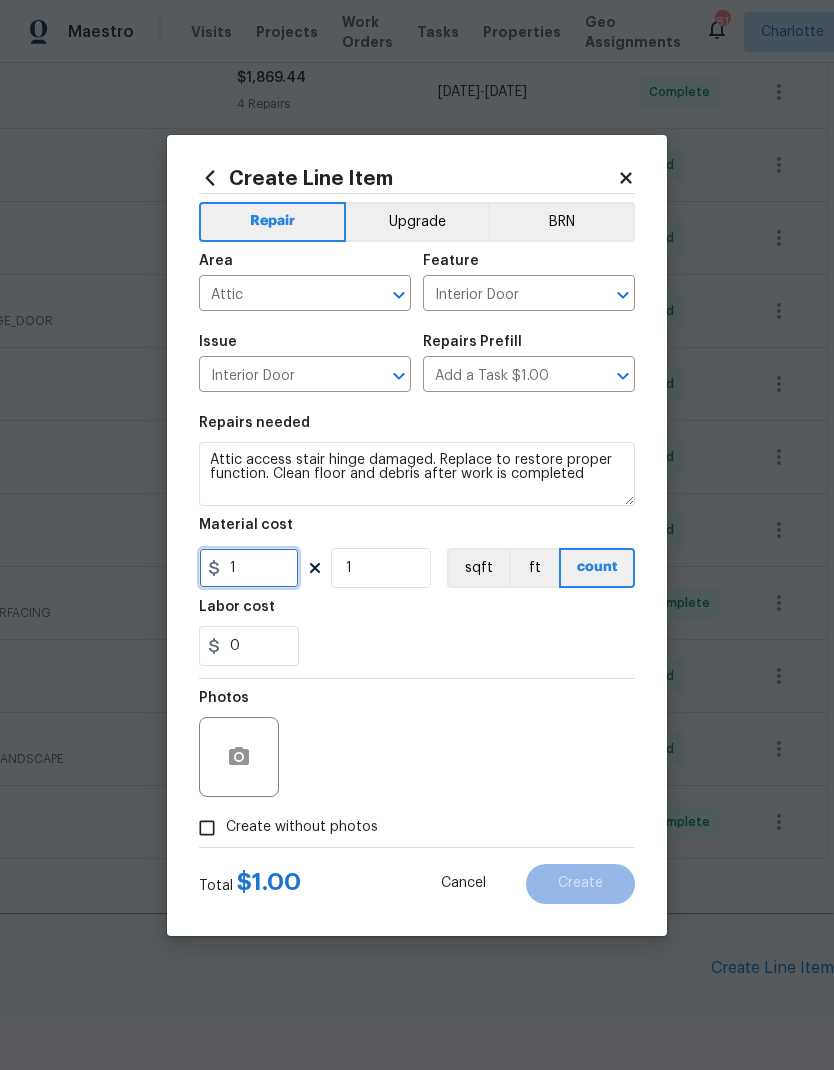 click on "1" at bounding box center (249, 568) 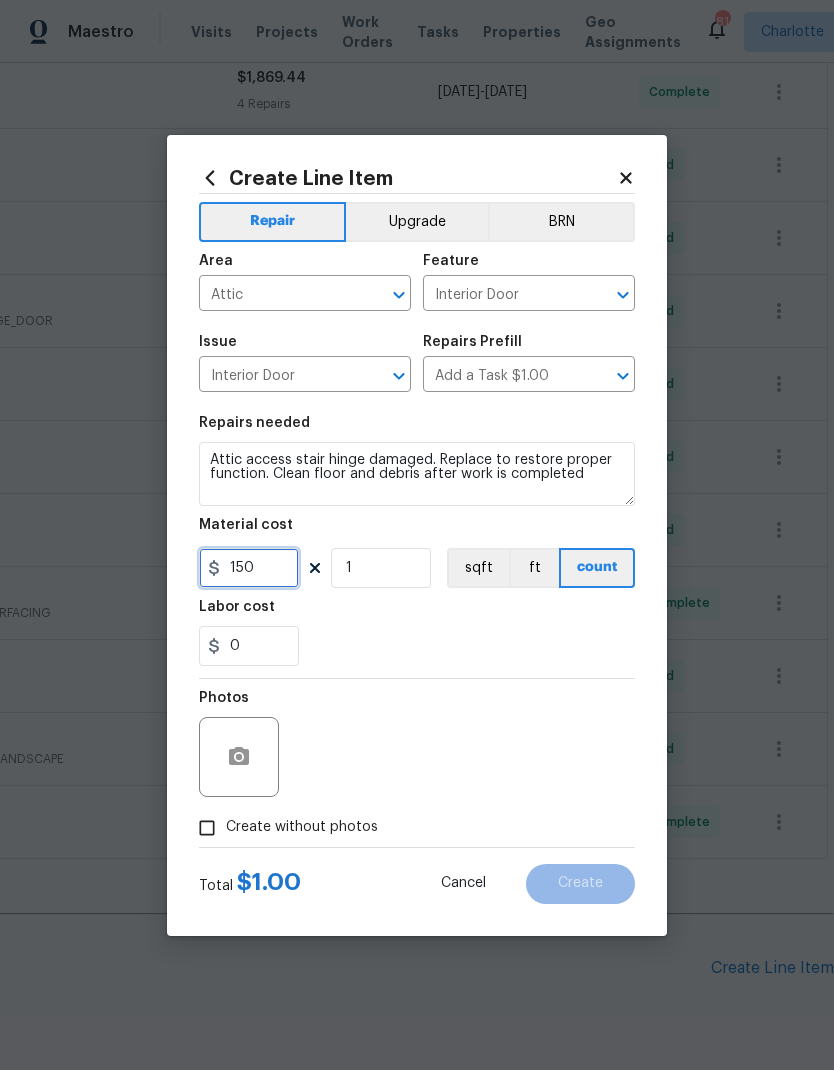 type on "150" 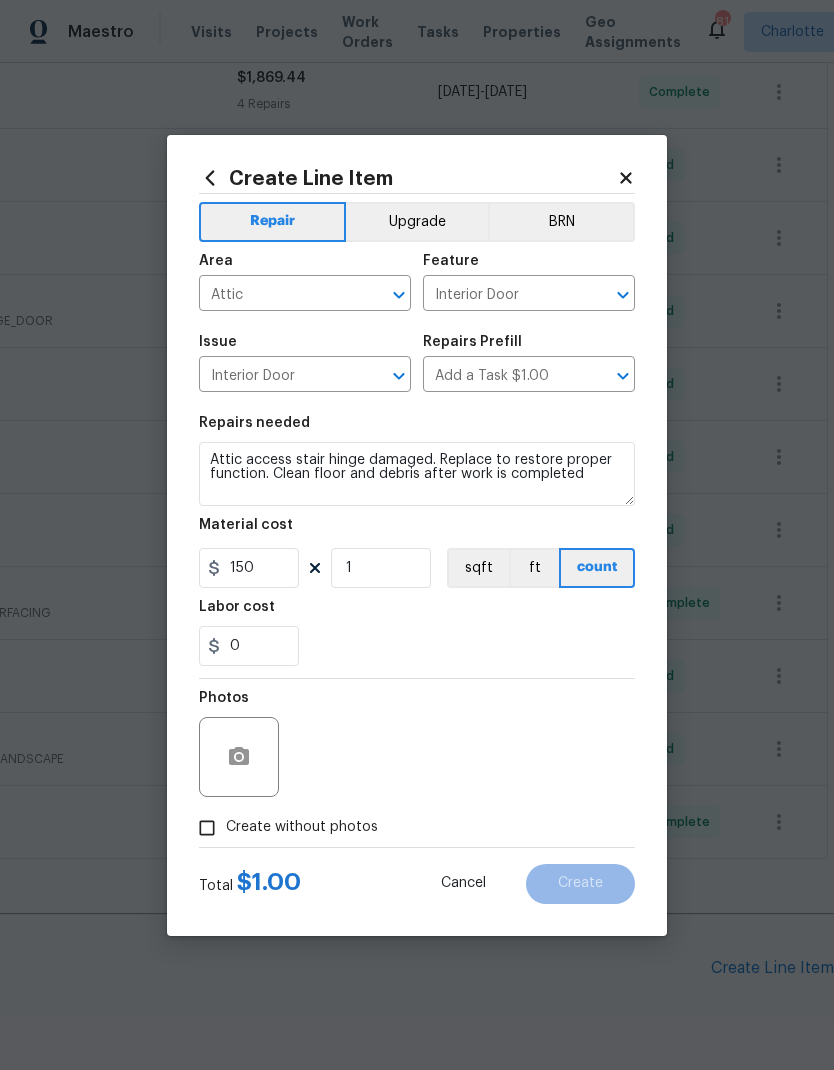 click on "0" at bounding box center (417, 646) 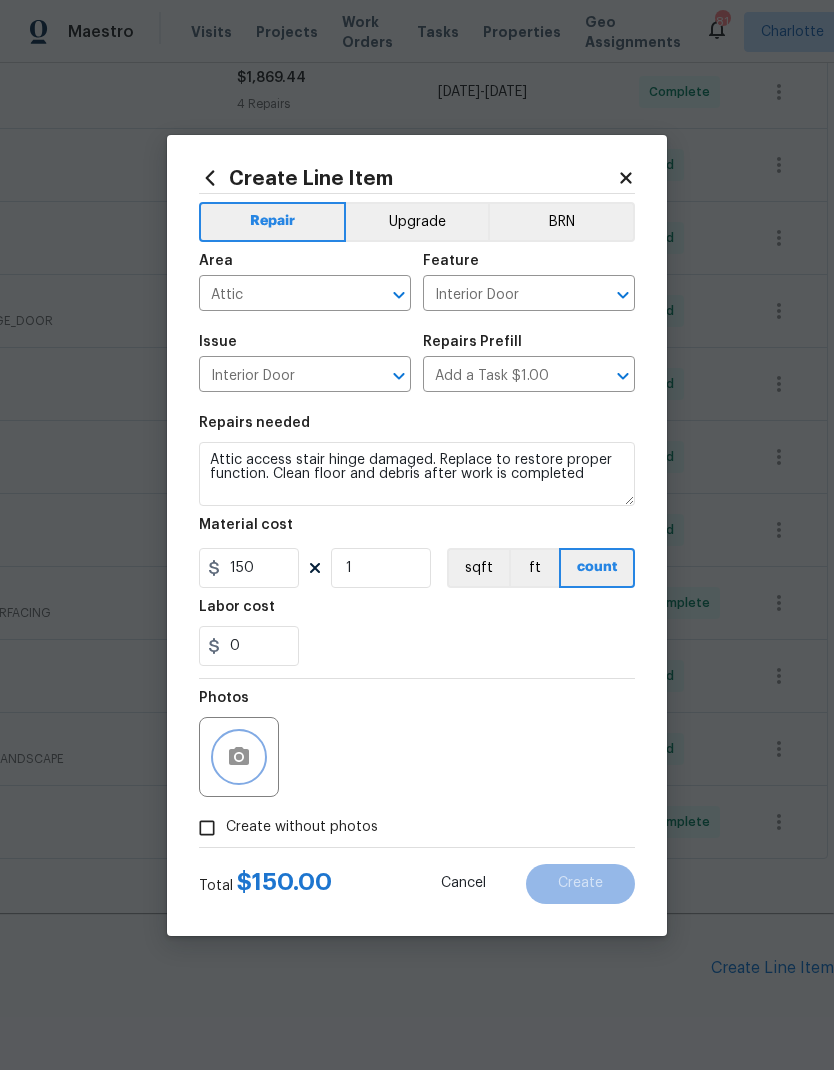 click at bounding box center (239, 757) 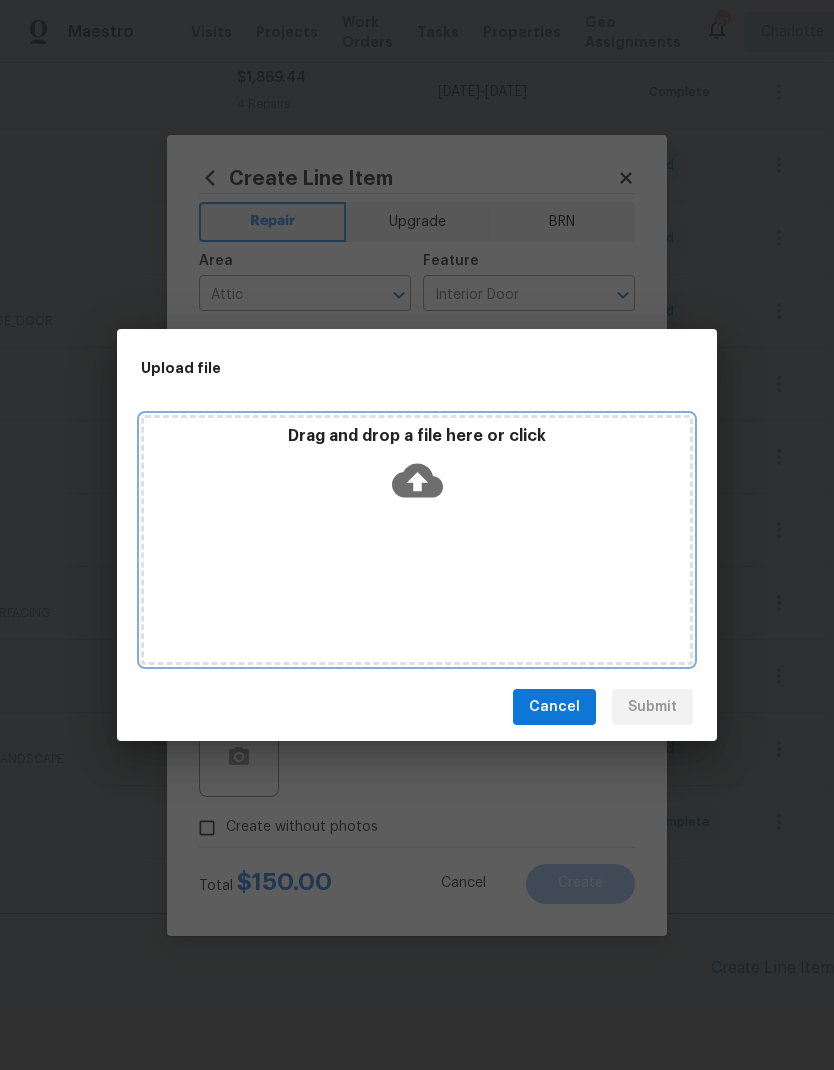 click on "Drag and drop a file here or click" at bounding box center [417, 540] 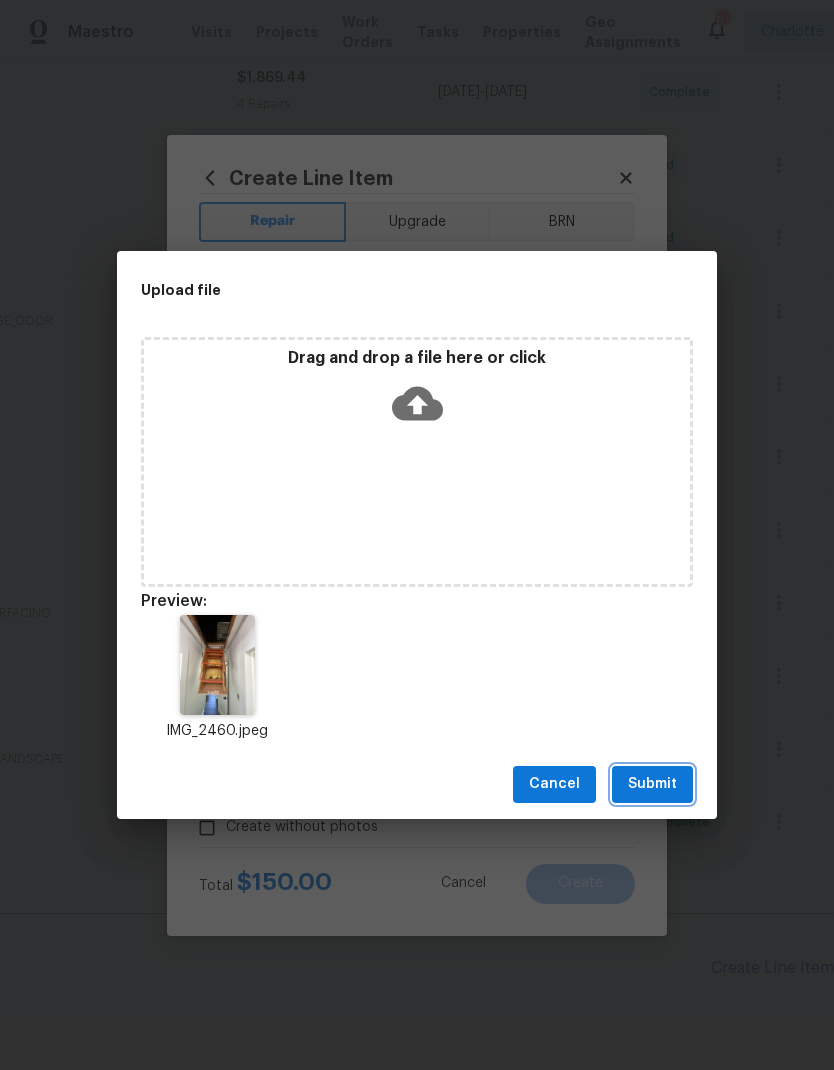 click on "Submit" at bounding box center (652, 784) 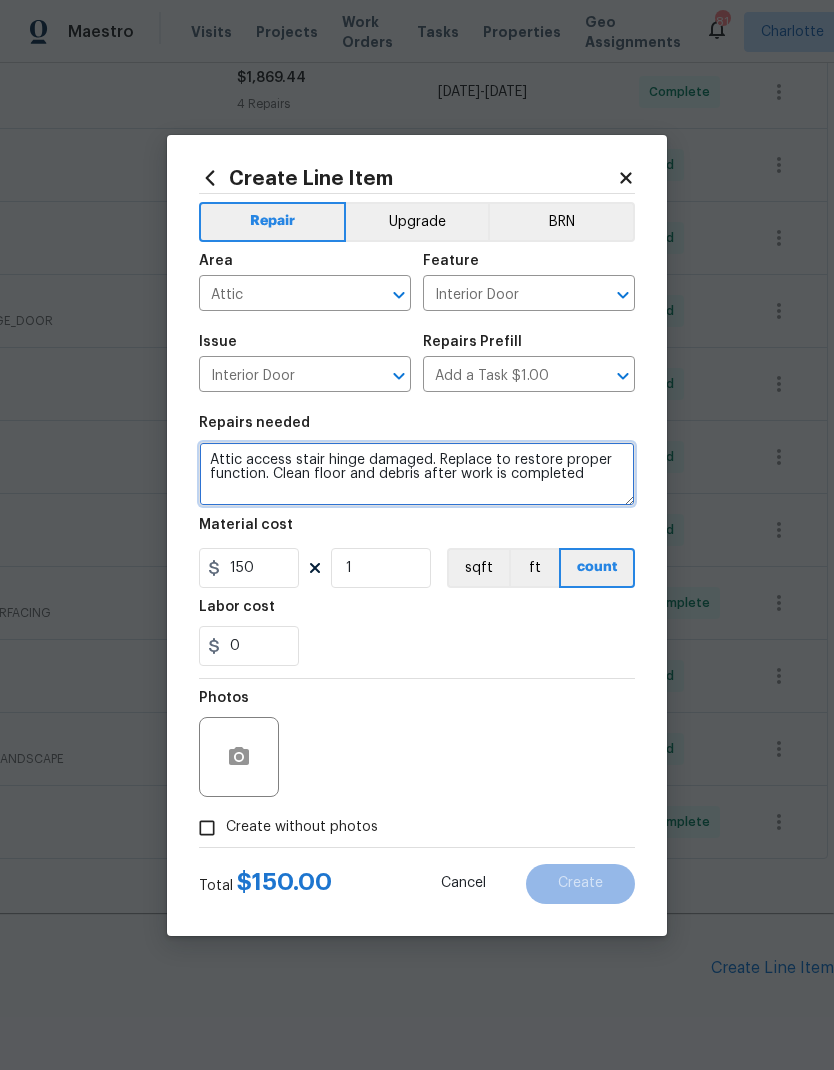 click on "Attic access stair hinge damaged. Replace to restore proper function. Clean floor and debris after work is completed" at bounding box center [417, 474] 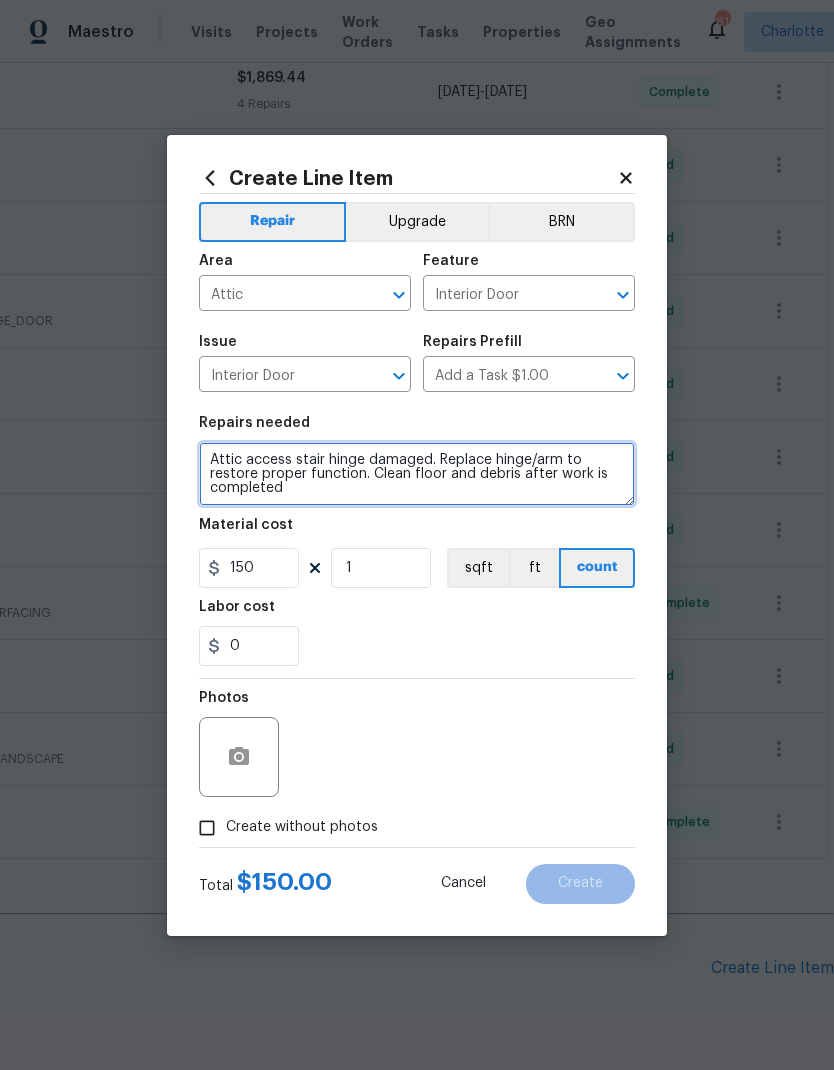 type on "Attic access stair hinge damaged. Replace hinge/arm to restore proper function. Clean floor and debris after work is completed" 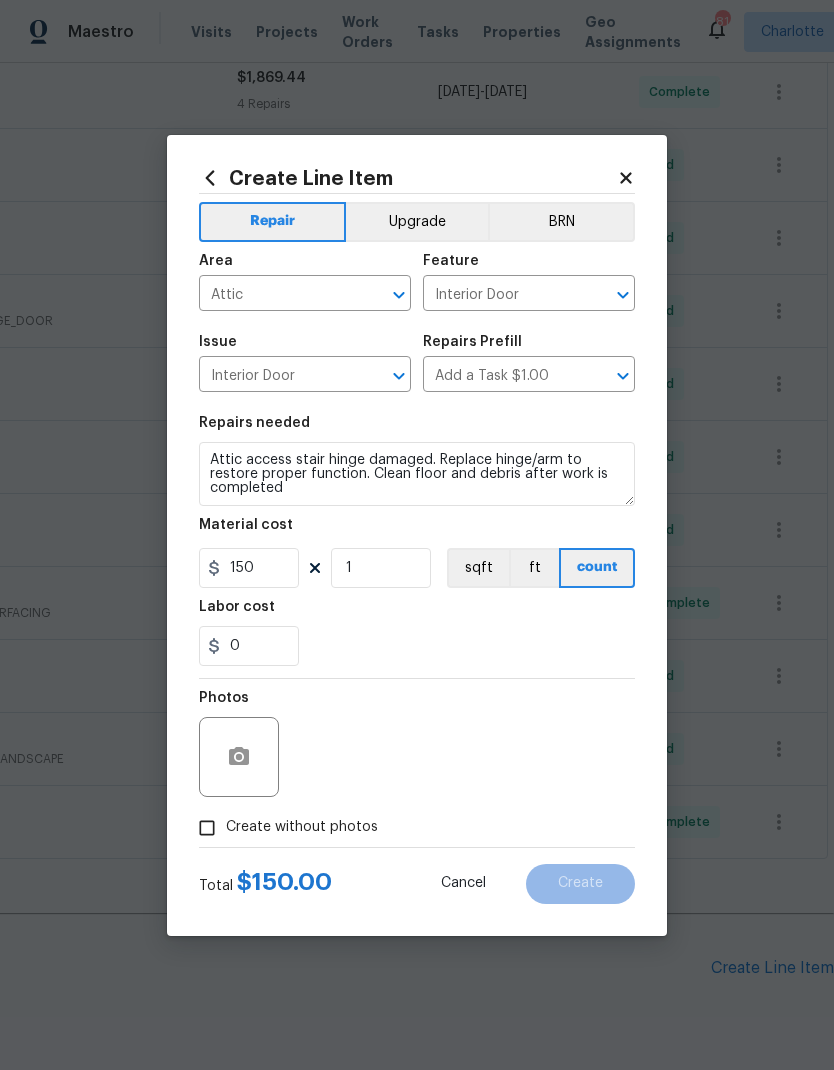 click on "0" at bounding box center [417, 646] 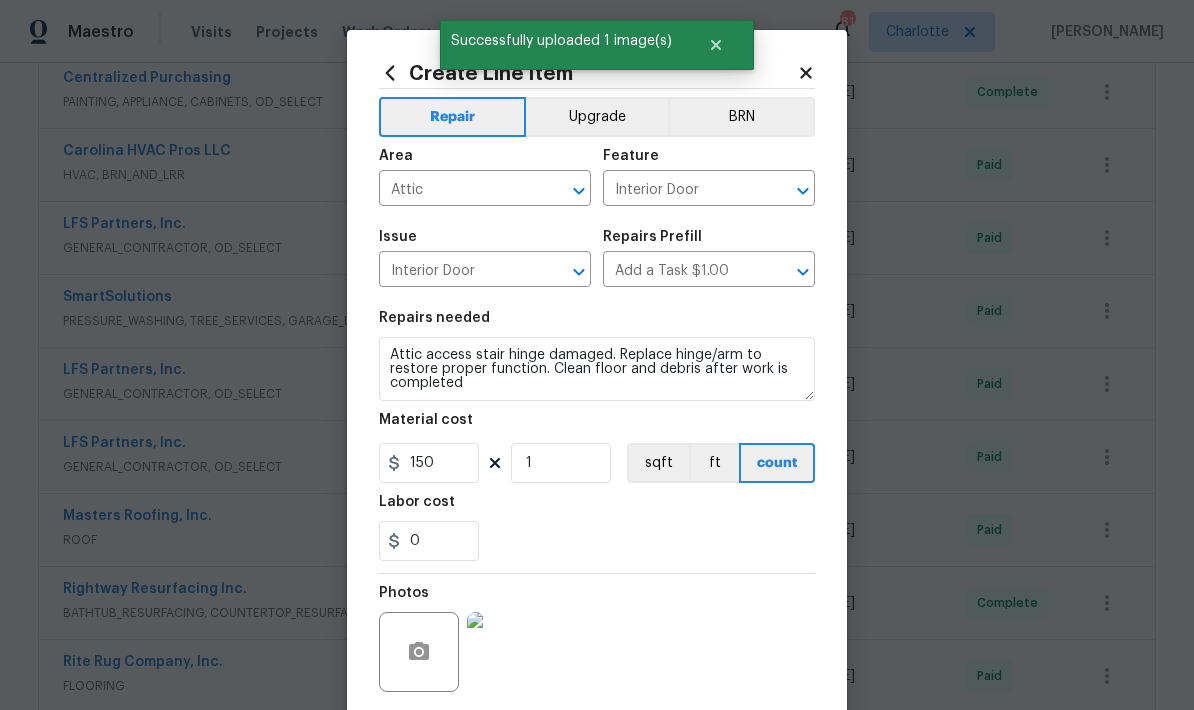 scroll, scrollTop: 557, scrollLeft: 0, axis: vertical 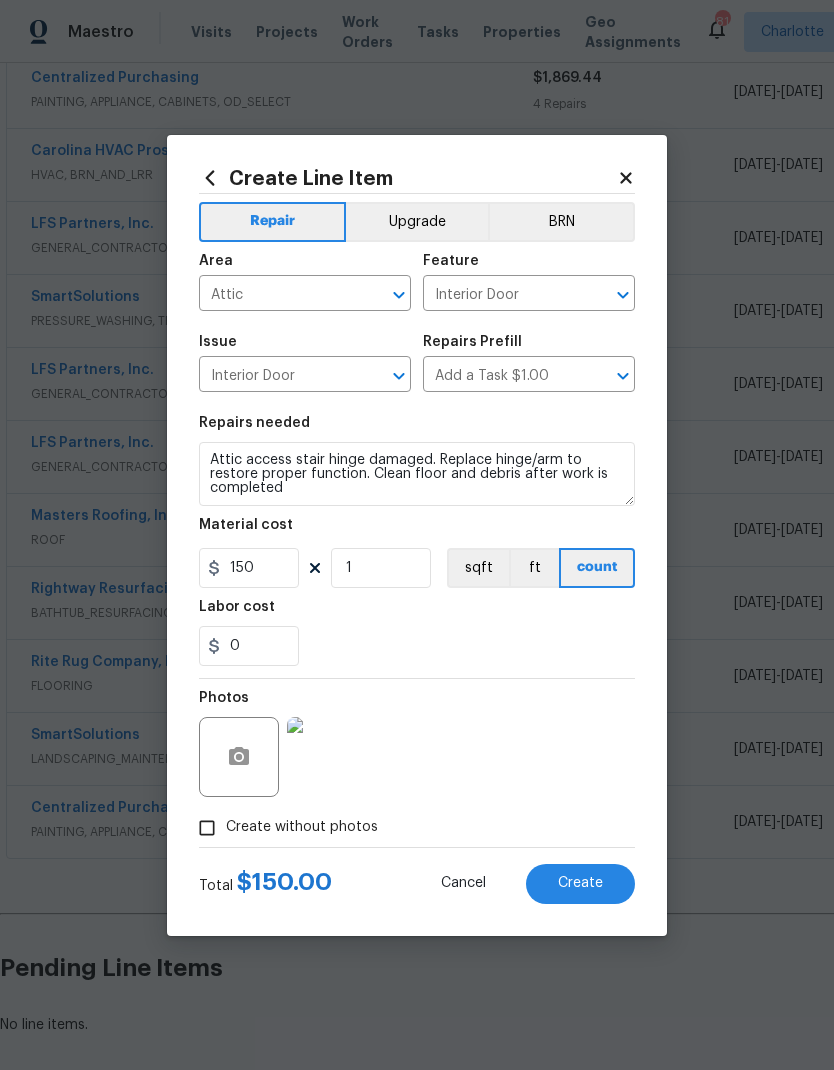 click on "Create" at bounding box center [580, 883] 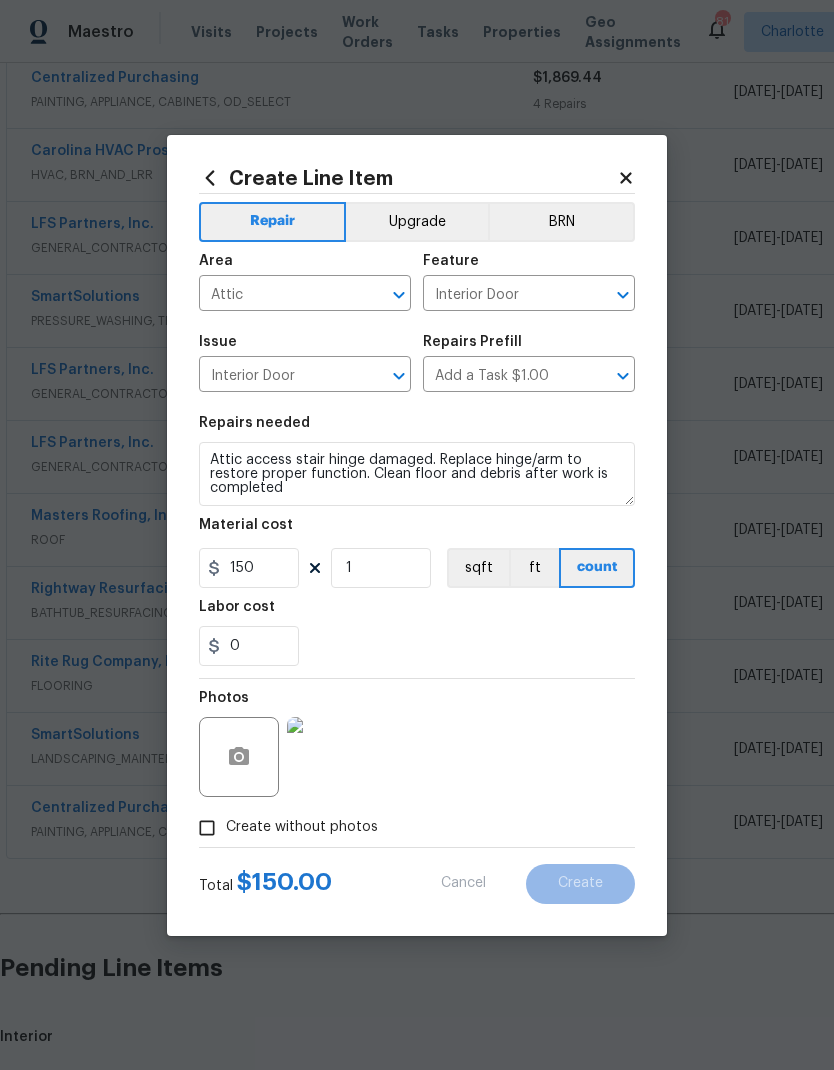 type 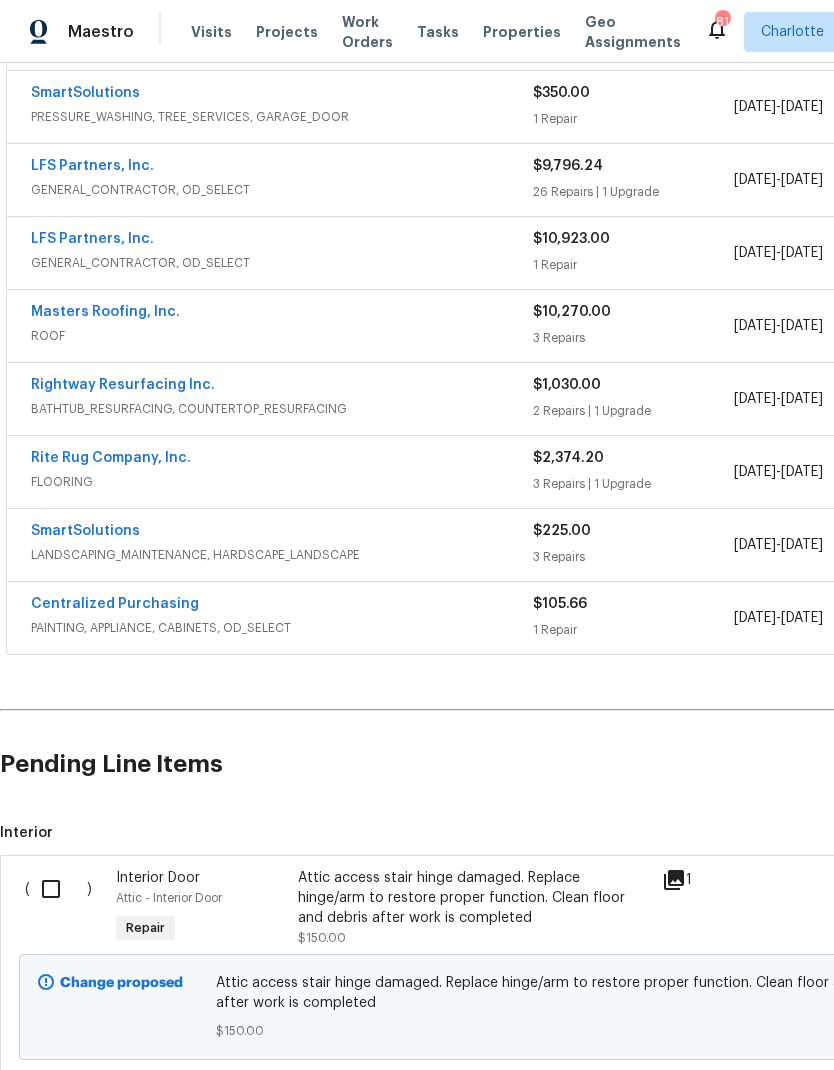 scroll, scrollTop: 760, scrollLeft: 0, axis: vertical 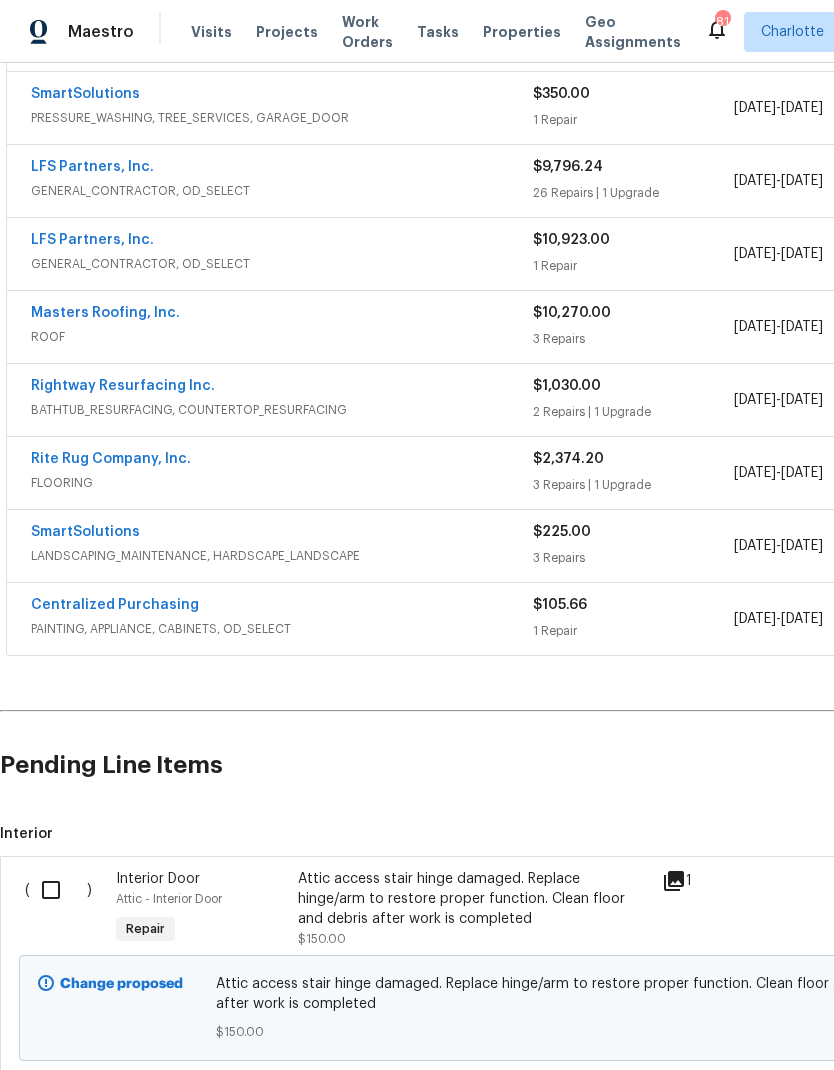 click at bounding box center (58, 890) 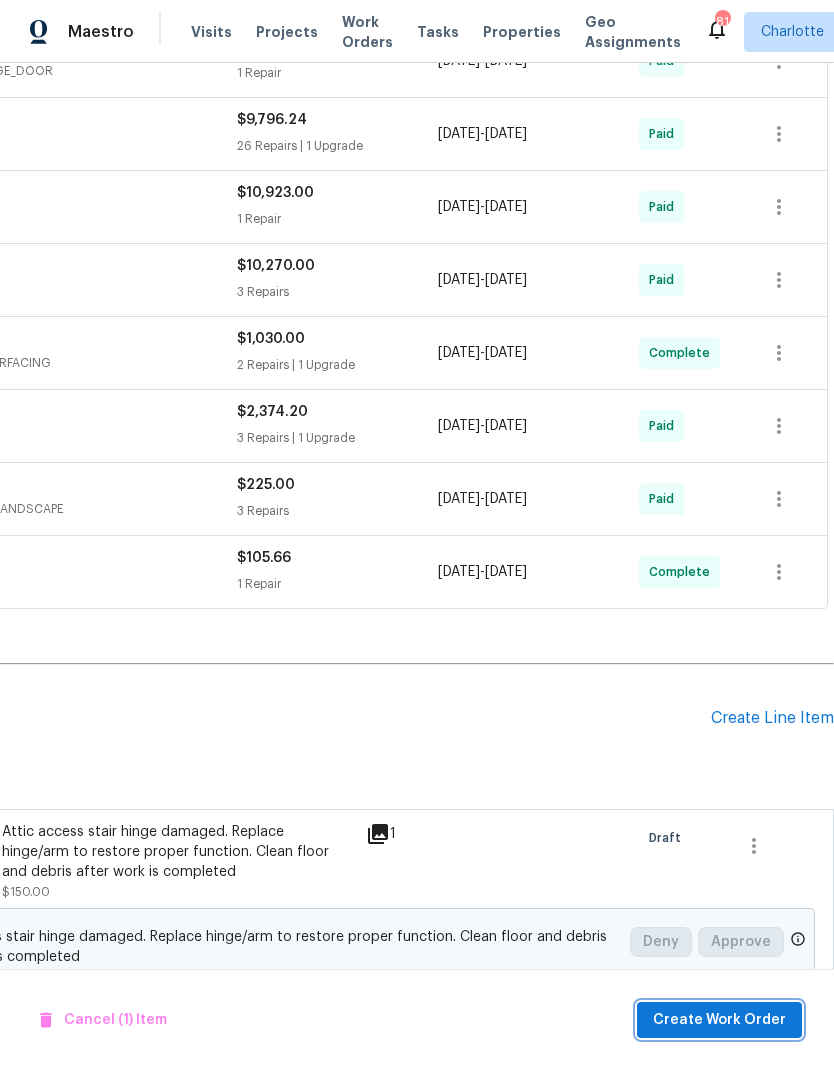 click on "Create Work Order" at bounding box center [719, 1020] 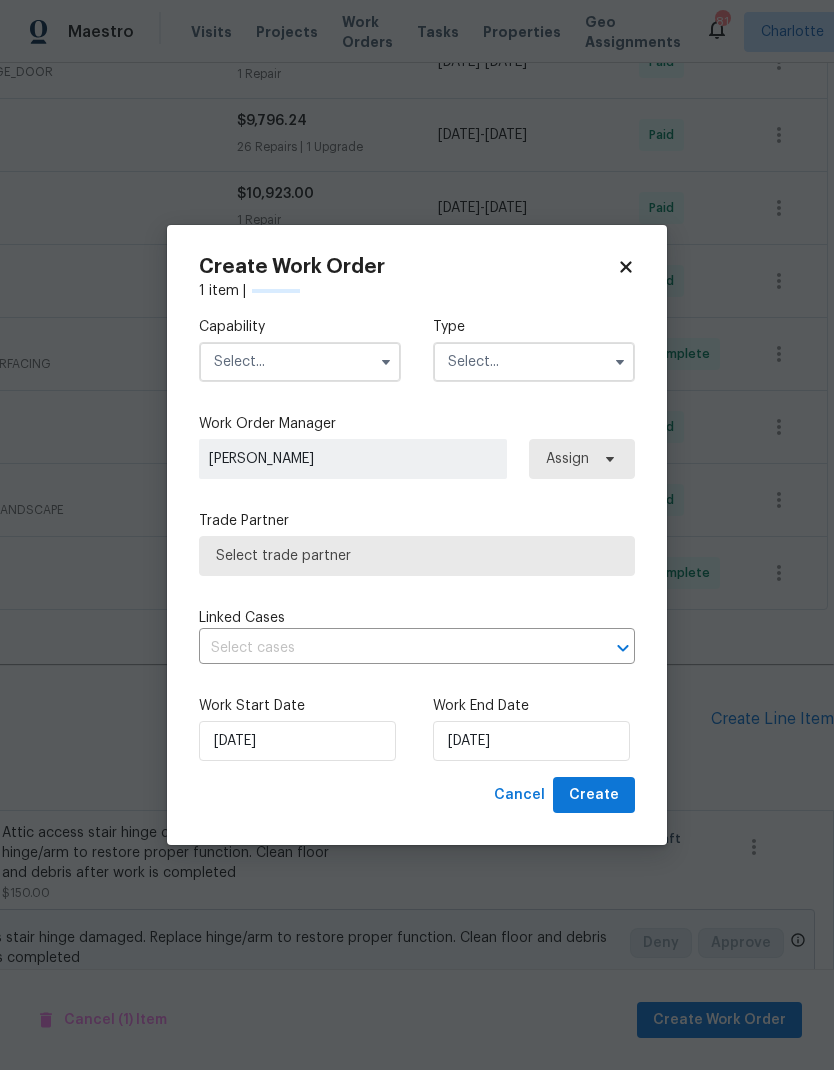 scroll, scrollTop: 806, scrollLeft: 296, axis: both 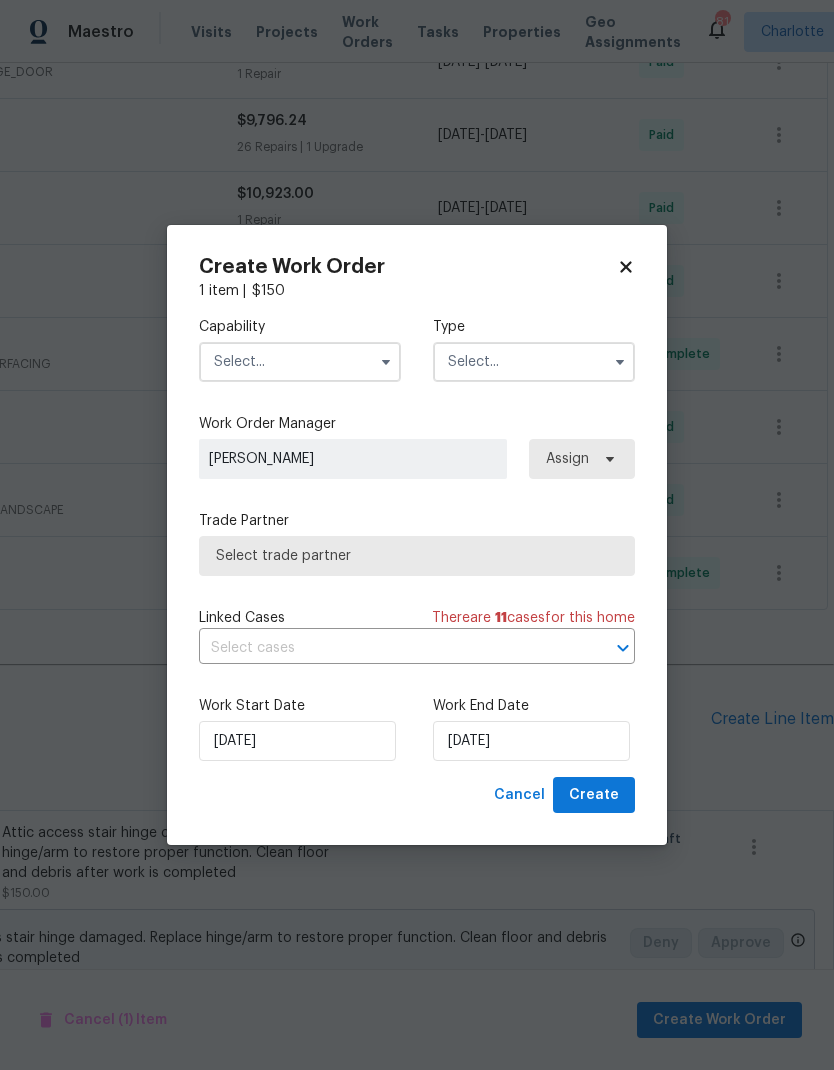 click at bounding box center [300, 362] 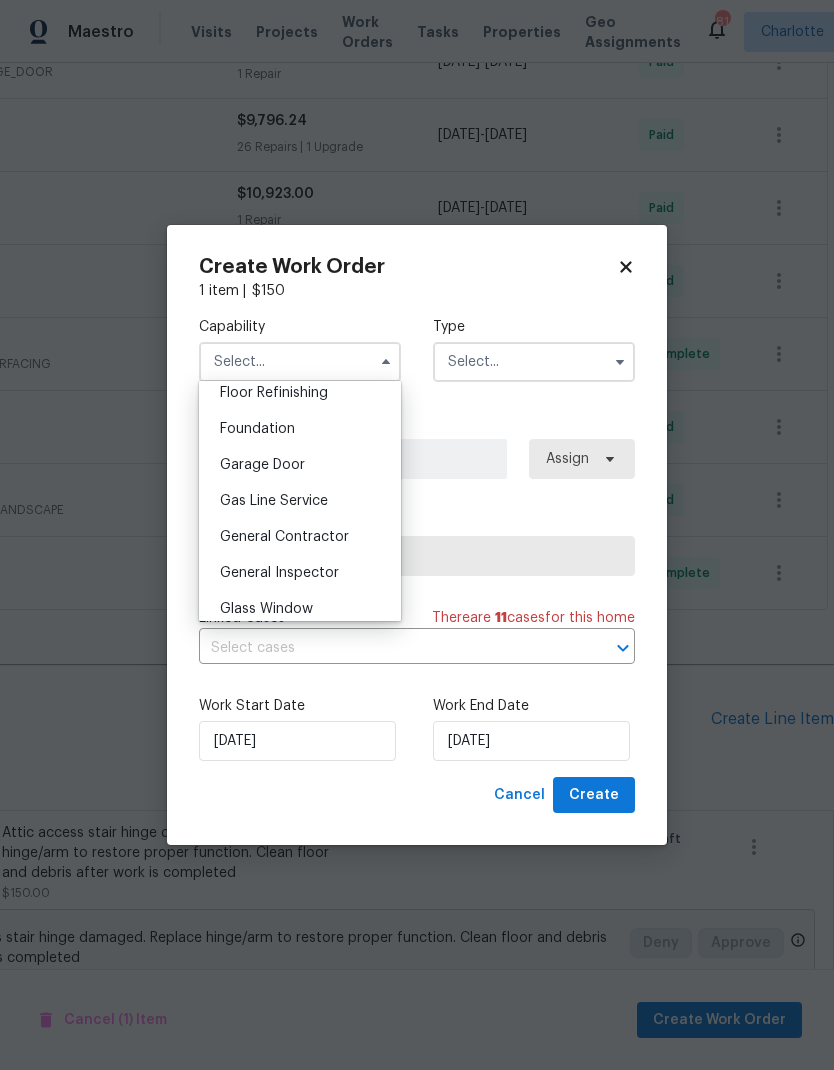scroll, scrollTop: 825, scrollLeft: 0, axis: vertical 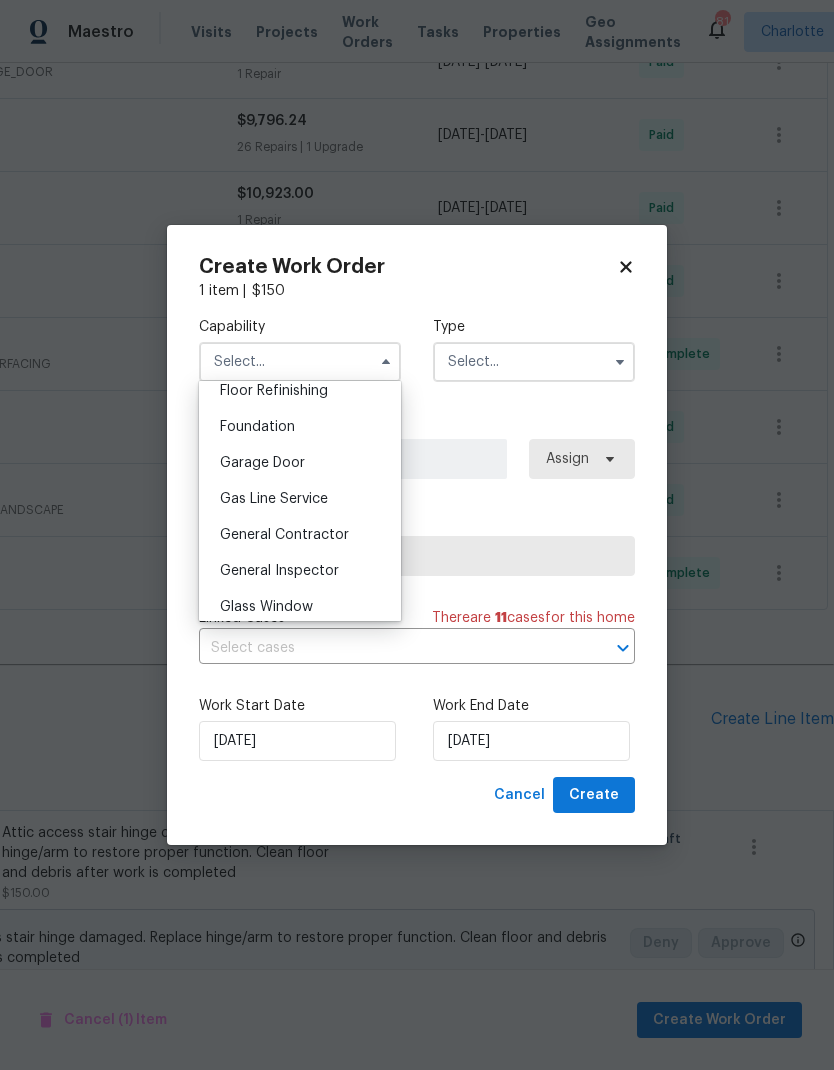 click on "General Contractor" at bounding box center (284, 535) 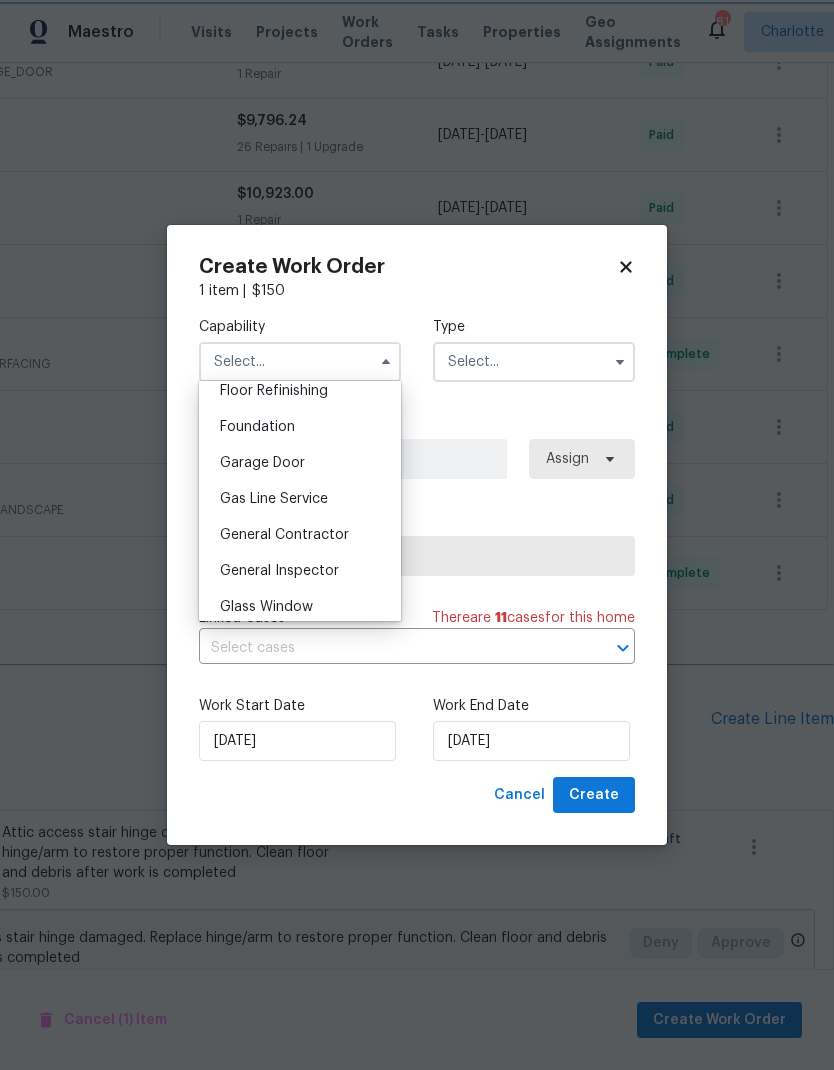 type on "General Contractor" 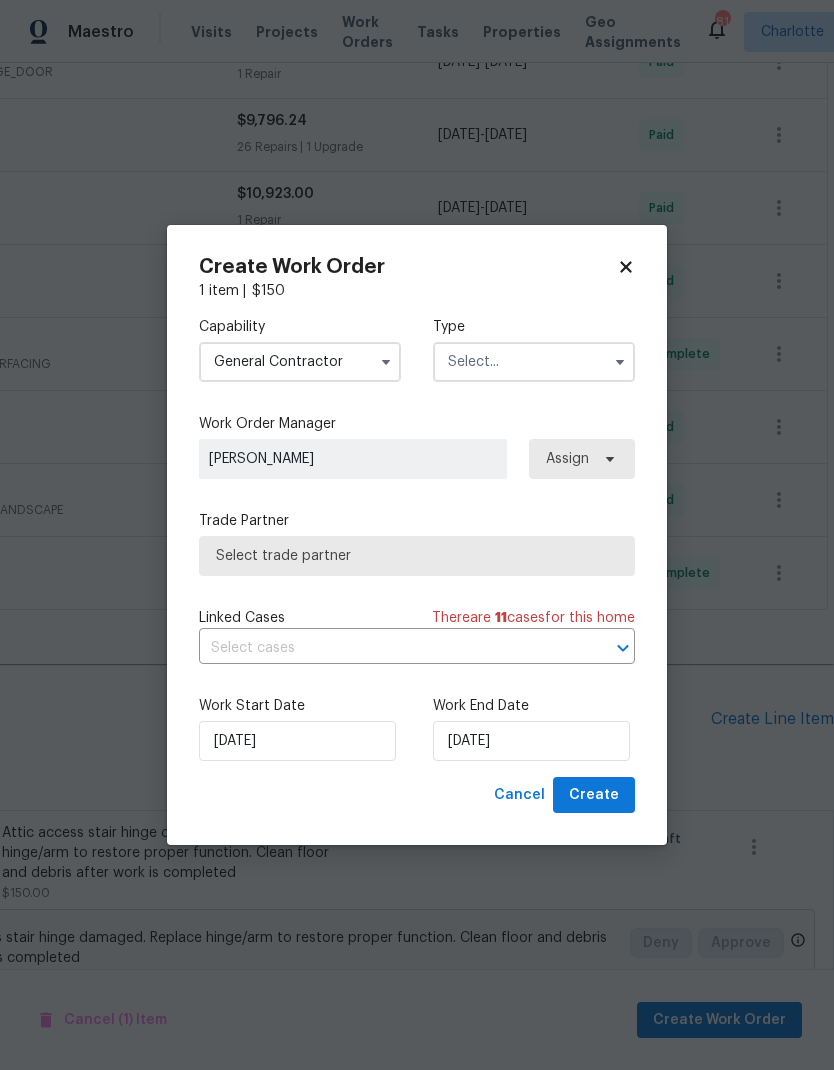 click at bounding box center (534, 362) 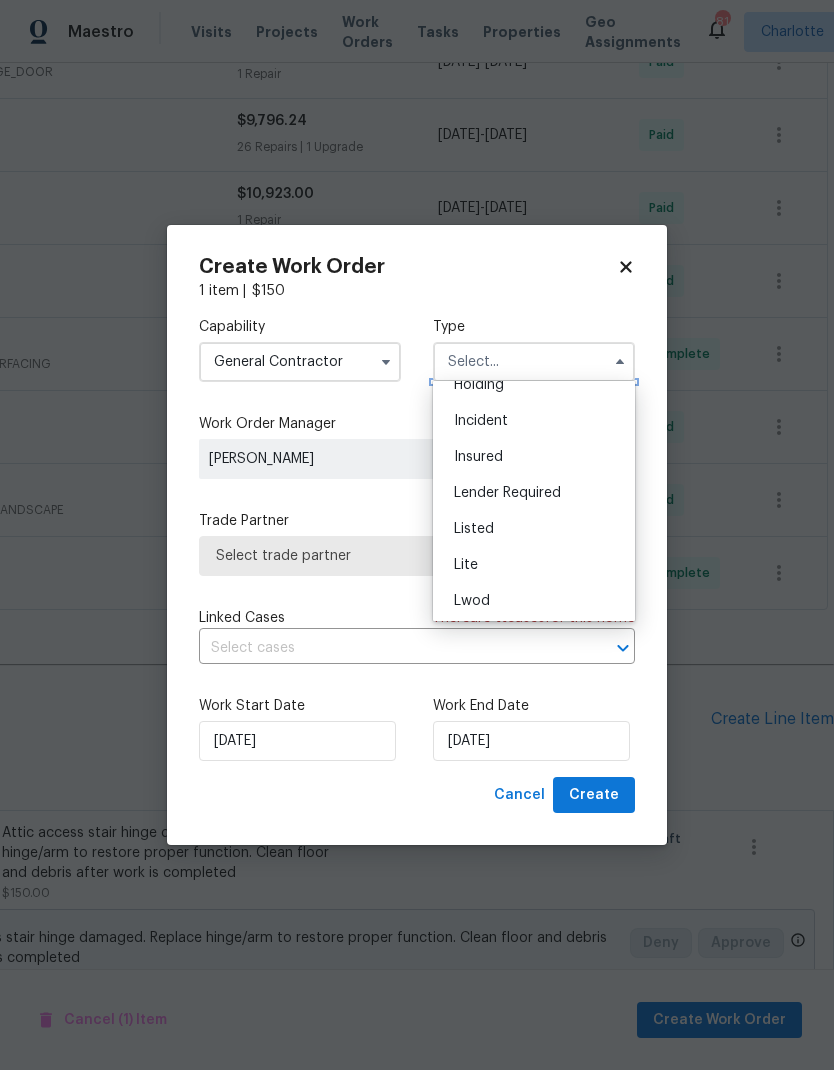 scroll, scrollTop: 105, scrollLeft: 0, axis: vertical 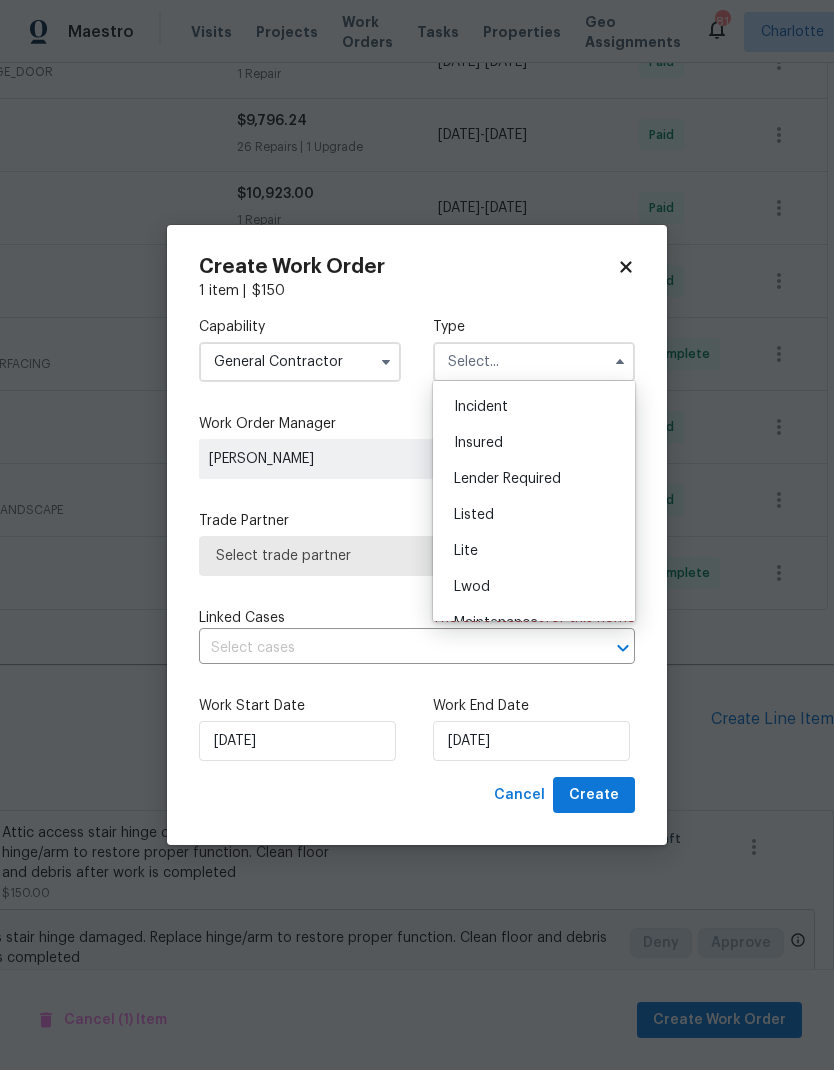 click on "Listed" at bounding box center [534, 515] 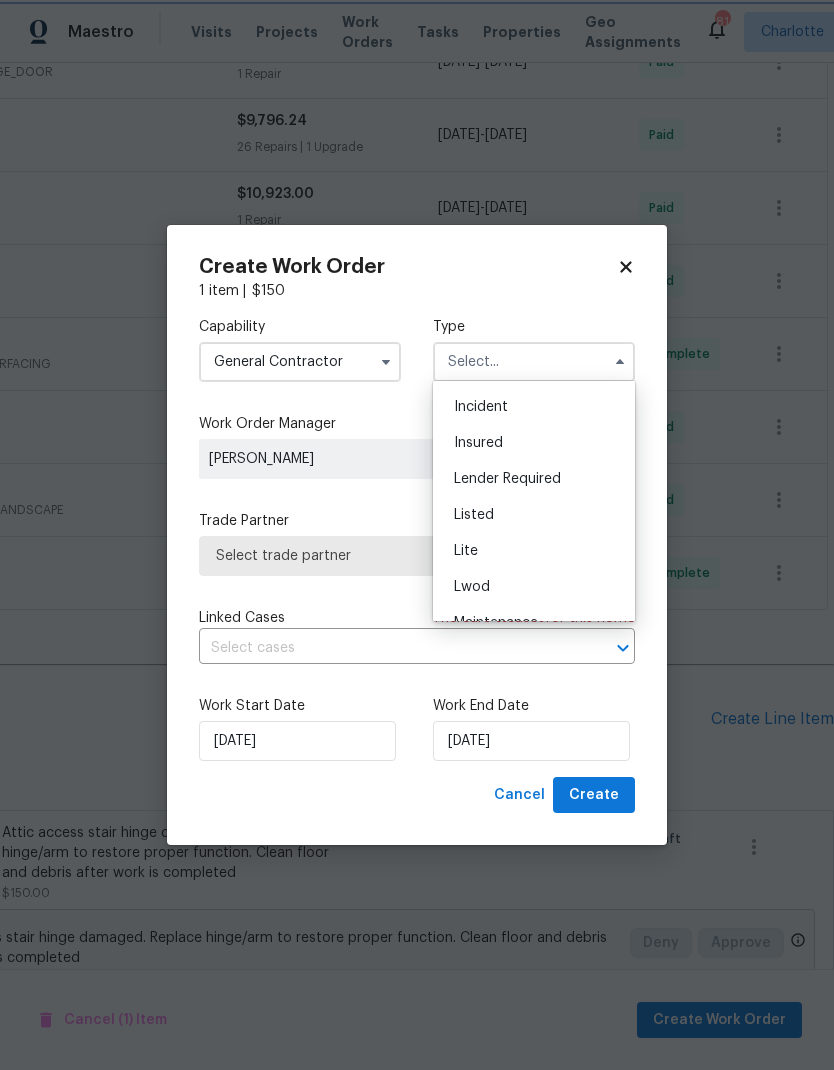 type on "Listed" 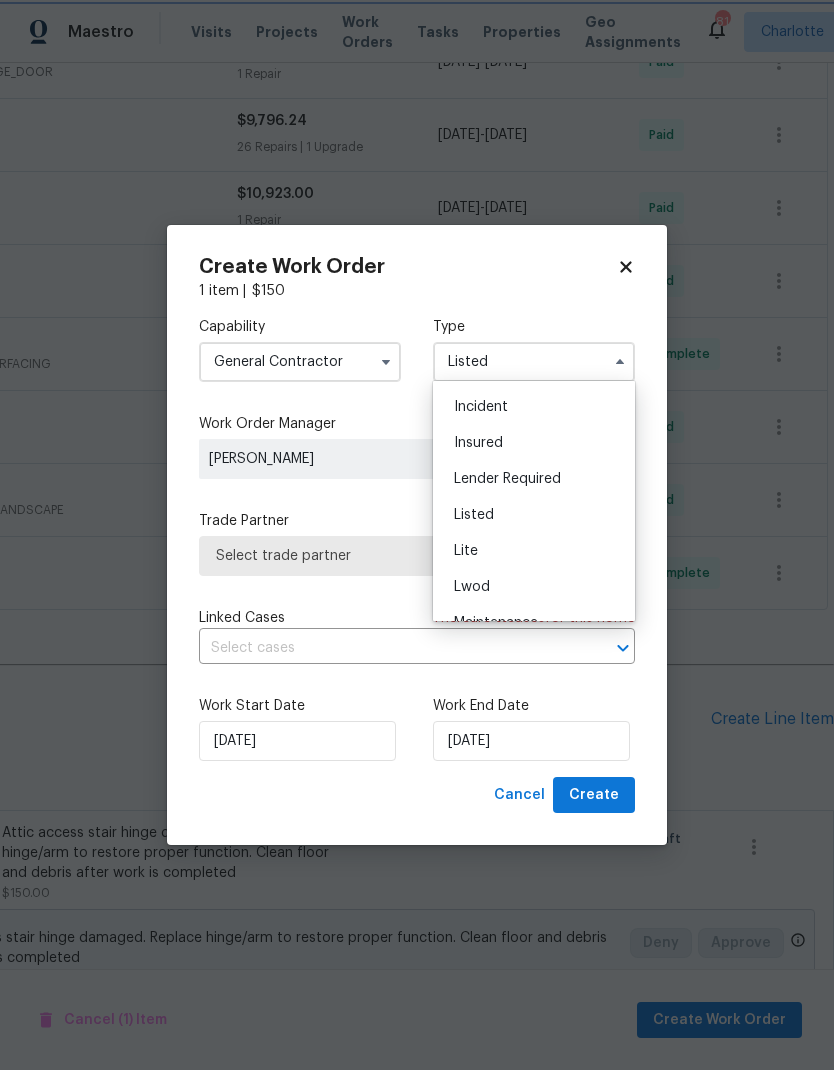 scroll, scrollTop: 0, scrollLeft: 0, axis: both 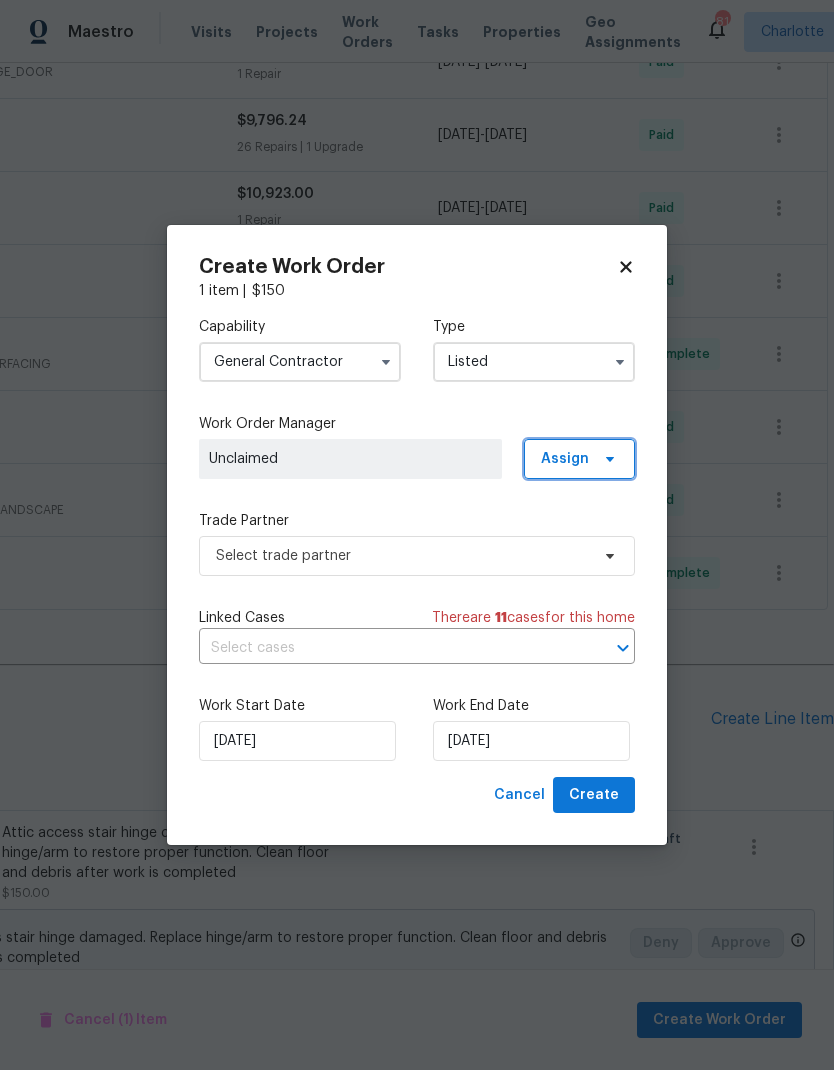 click 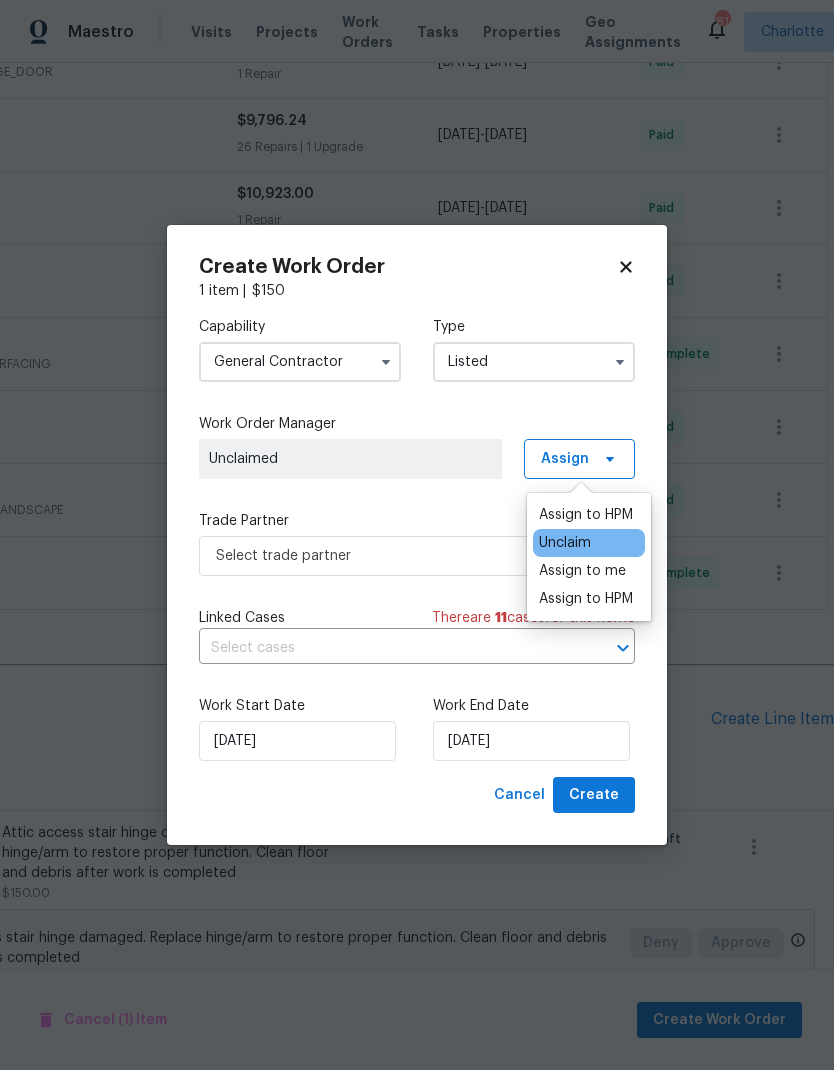 click on "Assign to HPM" at bounding box center (586, 515) 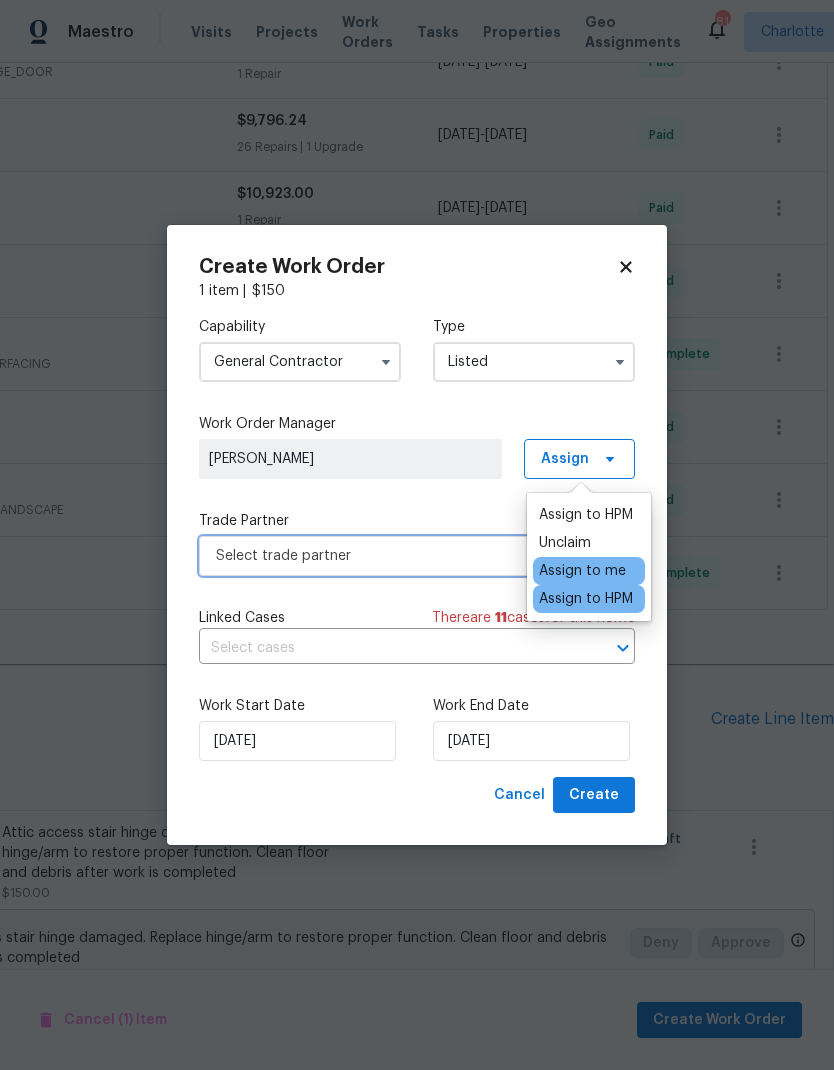 click on "Select trade partner" at bounding box center (402, 556) 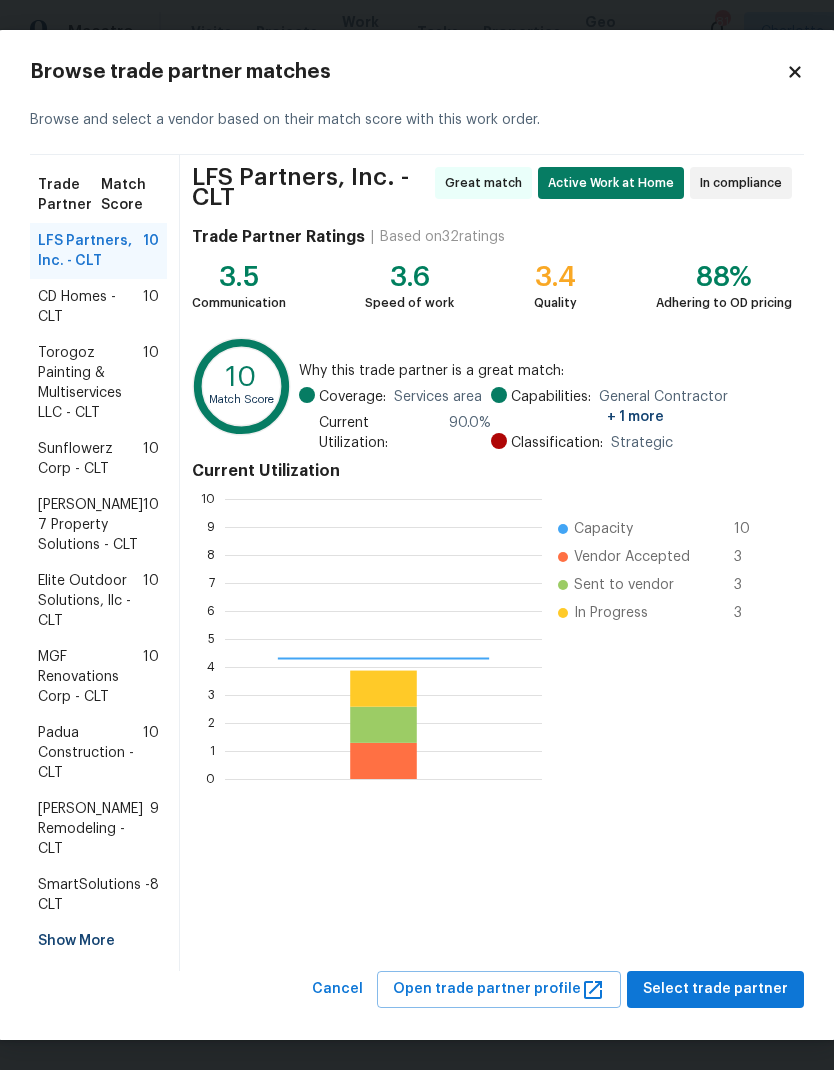 scroll, scrollTop: 2, scrollLeft: 2, axis: both 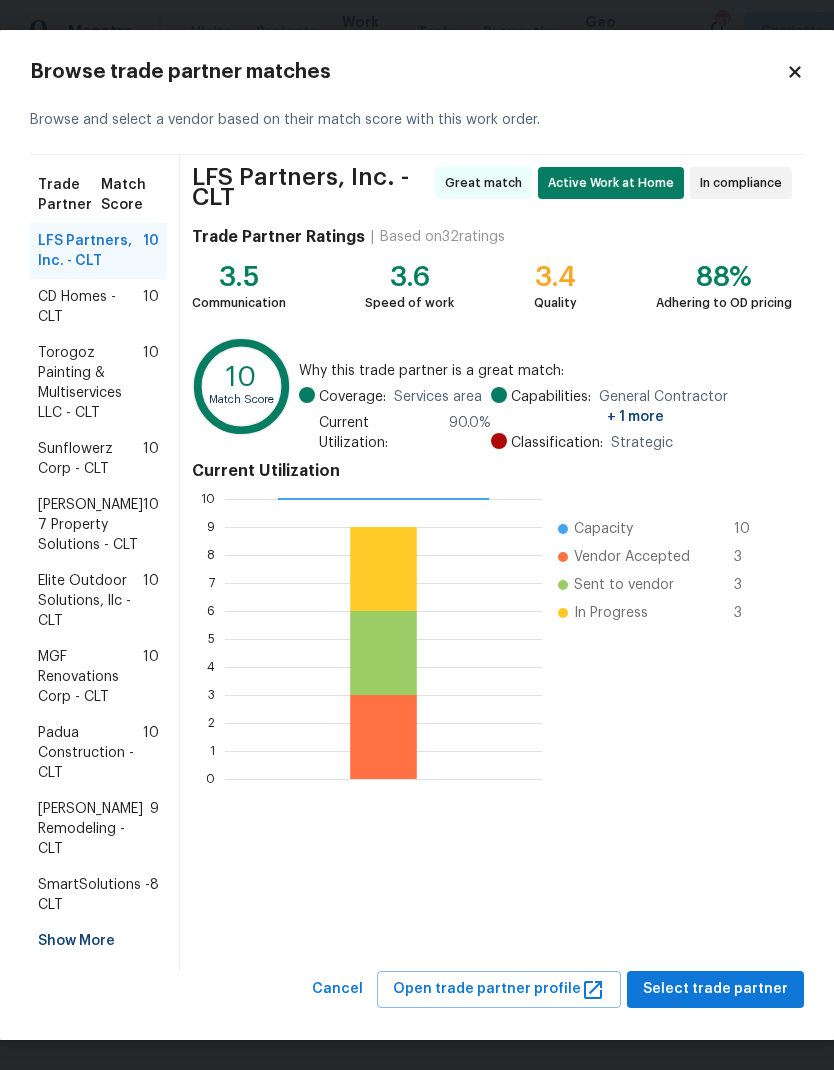 click on "Torogoz Painting & Multiservices LLC - CLT" at bounding box center [90, 383] 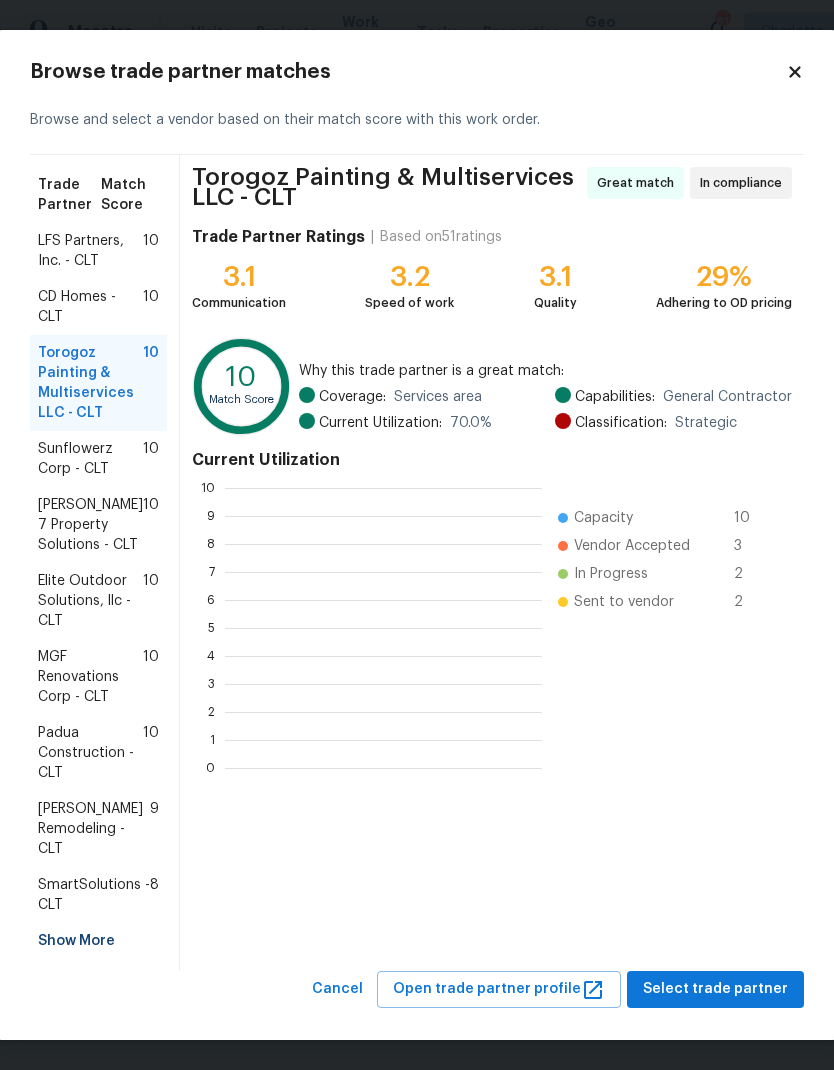 scroll, scrollTop: 2, scrollLeft: 2, axis: both 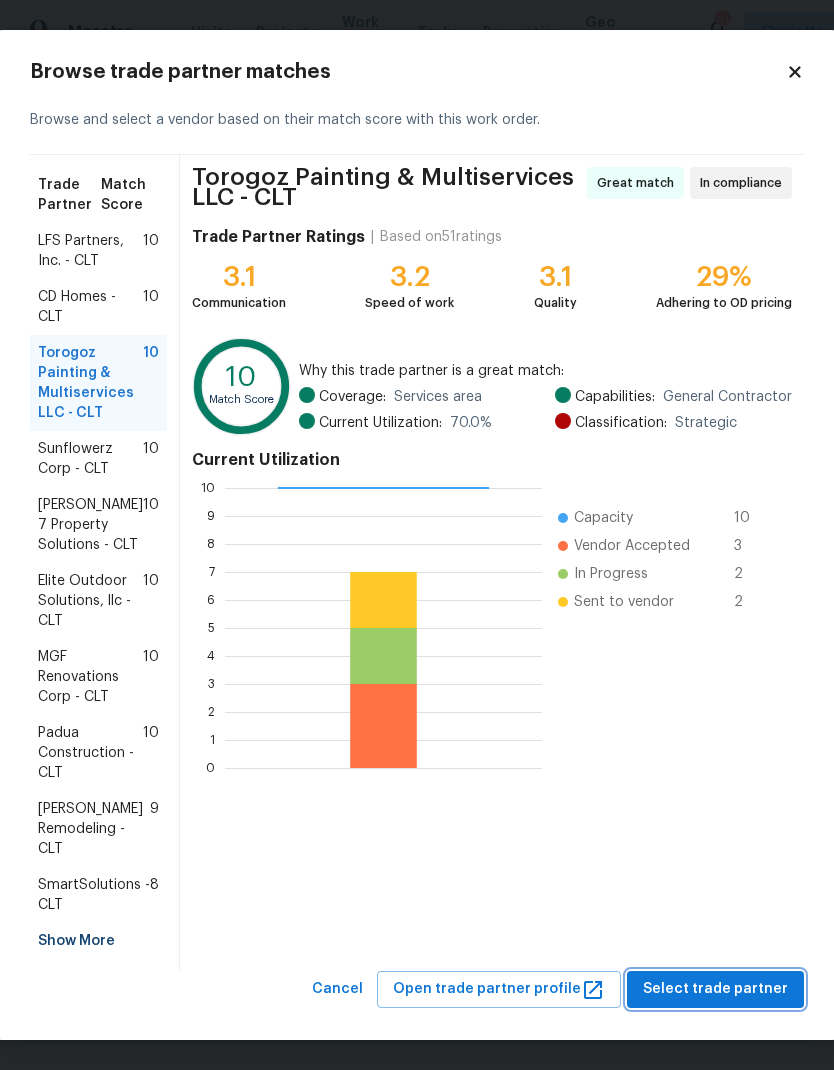 click on "Select trade partner" at bounding box center (715, 989) 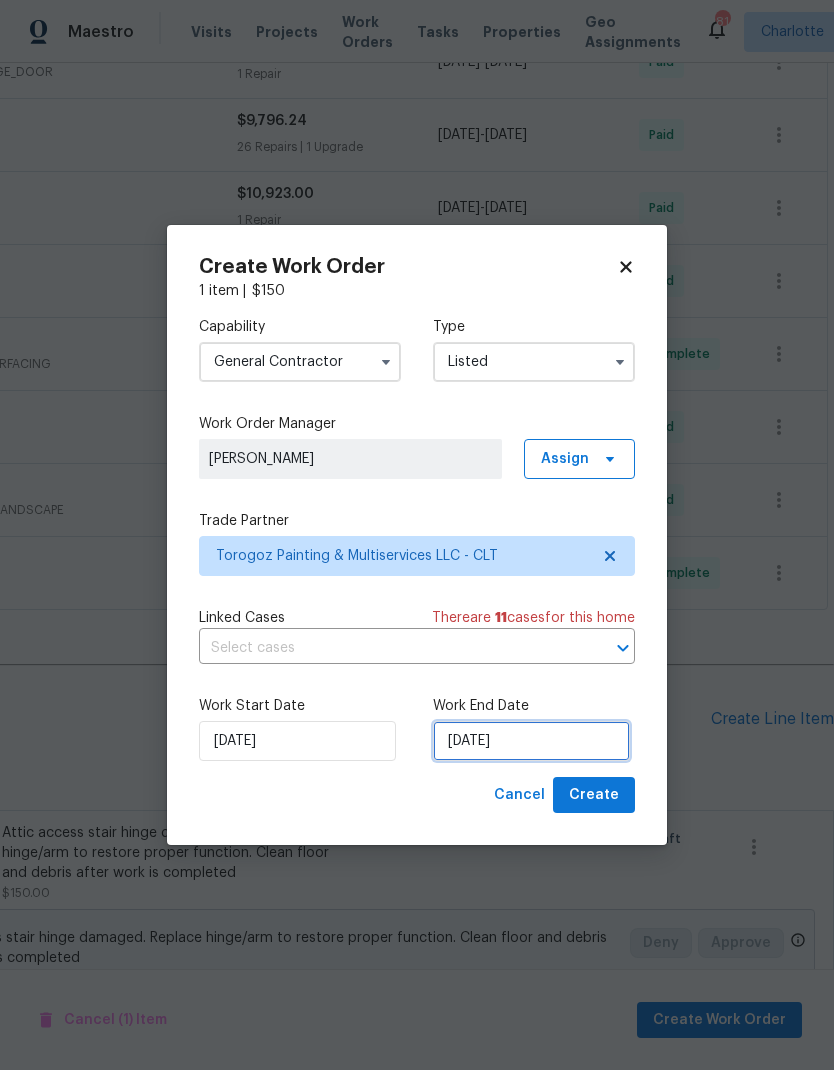 click on "7/21/2025" at bounding box center (531, 741) 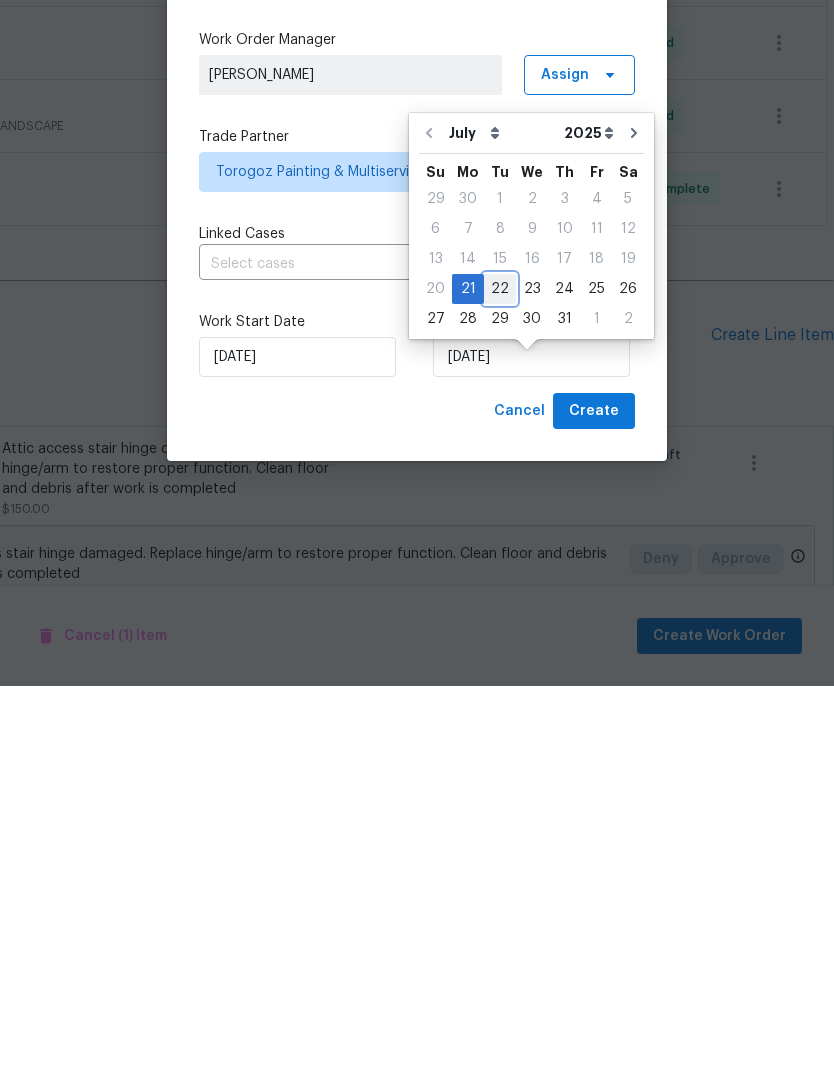 click on "22" at bounding box center (500, 673) 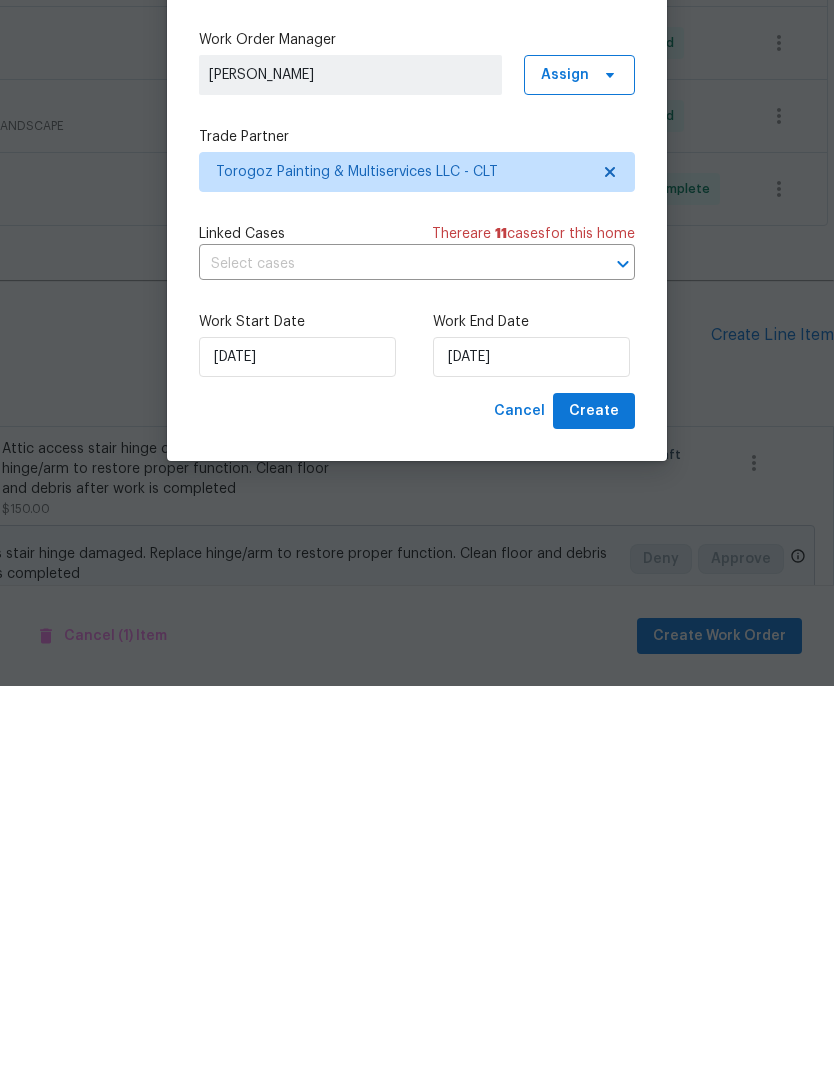 scroll, scrollTop: 80, scrollLeft: 0, axis: vertical 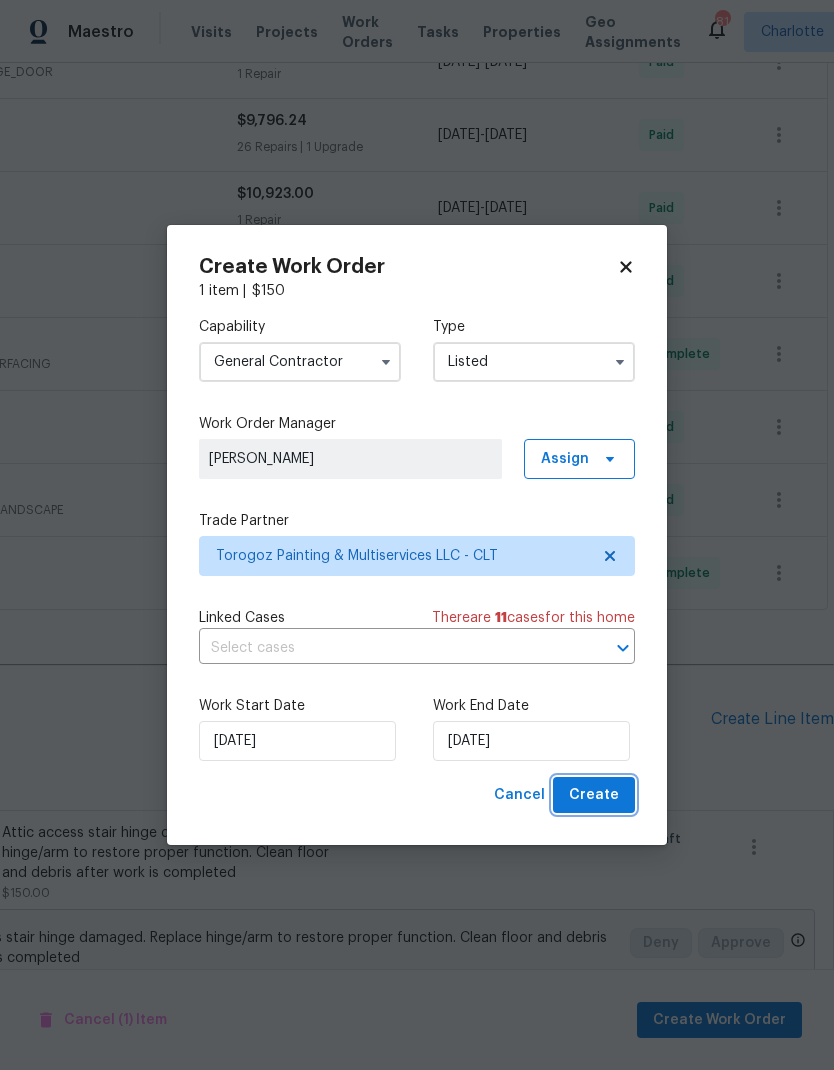 click on "Create" at bounding box center [594, 795] 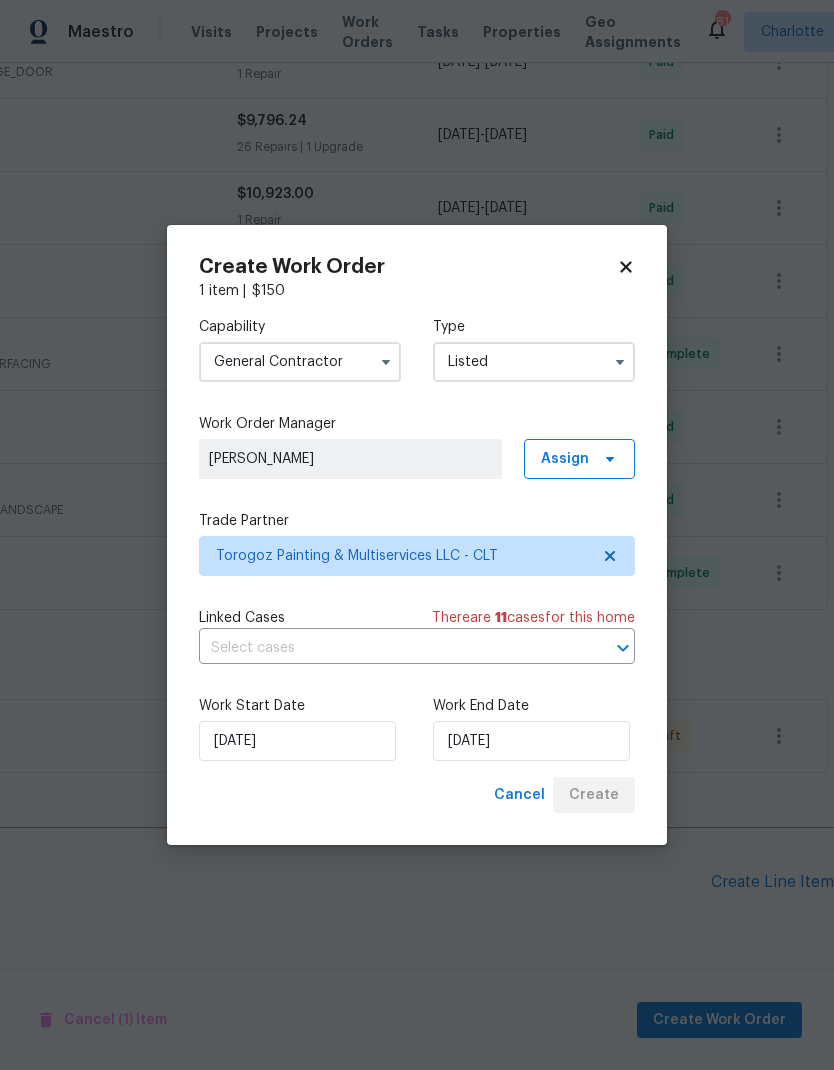 scroll, scrollTop: 720, scrollLeft: 296, axis: both 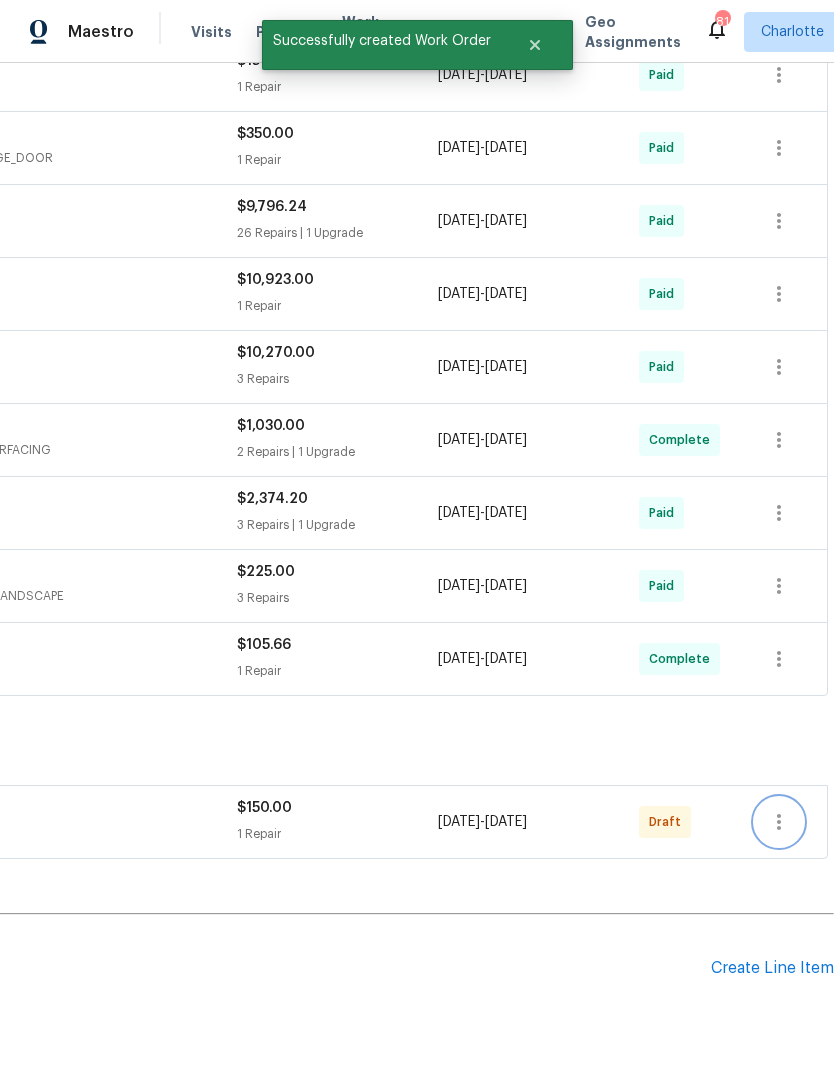 click 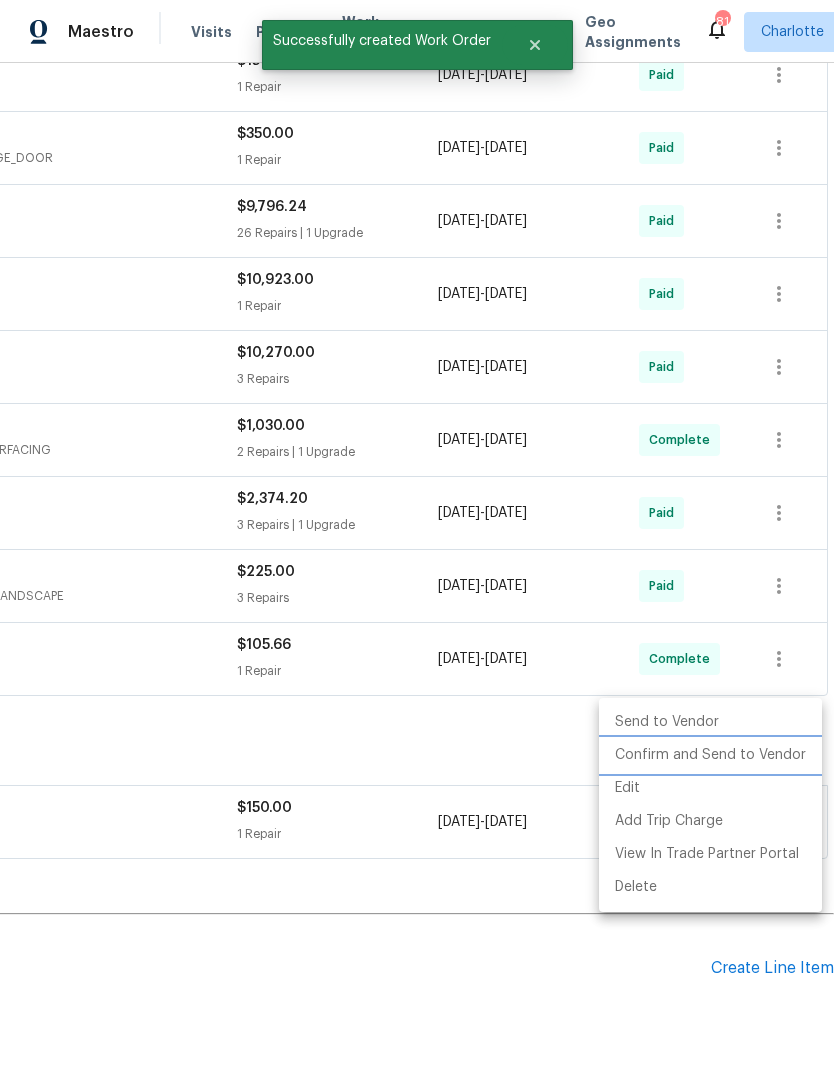 click on "Confirm and Send to Vendor" at bounding box center (710, 755) 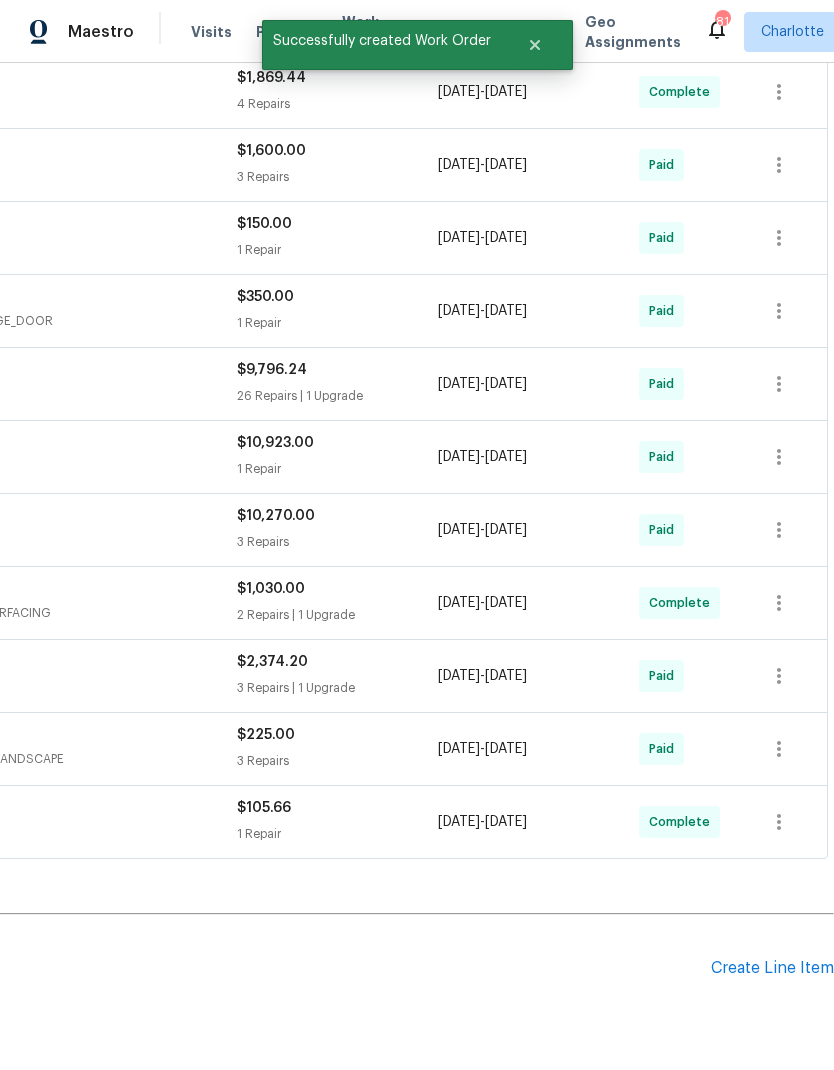 click on "Back to all projects 6445 Griffin Rd, Lancaster, SC 29720 3 Beds | 2 Baths | Total: 1196 ft² | Above Grade: 1196 ft² | Basement Finished: N/A | 1949 Not seen today Mark Seen Actions Last Visit Date 7/14/2025  by  Billy Towle   Project Listed   7/21/2025  -  7/22/2025 Draft Visits Work Orders Maintenance Notes Condition Adjustments Costs Photos Floor Plans Cases LISTED   7/21/25  -  7/22/25 Draft Torogoz Painting & Multiservices LLC GENERAL_CONTRACTOR $150.00 1 Repair 7/21/2025  -  7/22/2025 Sent to vendor RENOVATION   6/24/25  -  7/24/25 Complete CD Homes GENERAL_CONTRACTOR, OD_SELECT $6,215.00 1 Repair 6/24/2025  -  6/25/2025 Vendor Accepted Squeaki Maid Cleaning Service CLEANING, CLEANING_MAINTENANCE $350.00 2 Repairs 6/24/2025  -  7/24/2025 Paid Centralized Purchasing PAINTING, APPLIANCE, CABINETS, OD_SELECT $1,869.44 4 Repairs 6/24/2025  -  6/24/2025 Complete Carolina HVAC Pros LLC HVAC, BRN_AND_LRR $1,600.00 3 Repairs 6/24/2025  -  6/30/2025 Paid LFS Partners, Inc. GENERAL_CONTRACTOR, OD_SELECT $150.00" at bounding box center [417, 566] 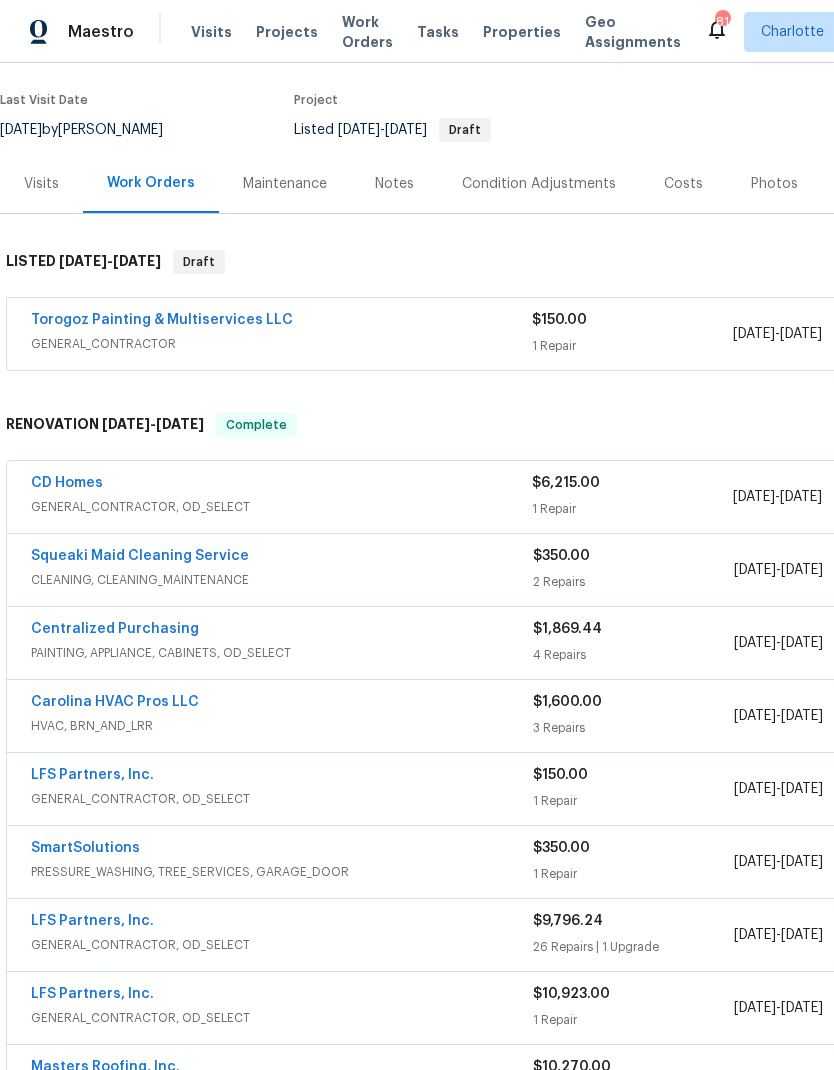scroll, scrollTop: 168, scrollLeft: 0, axis: vertical 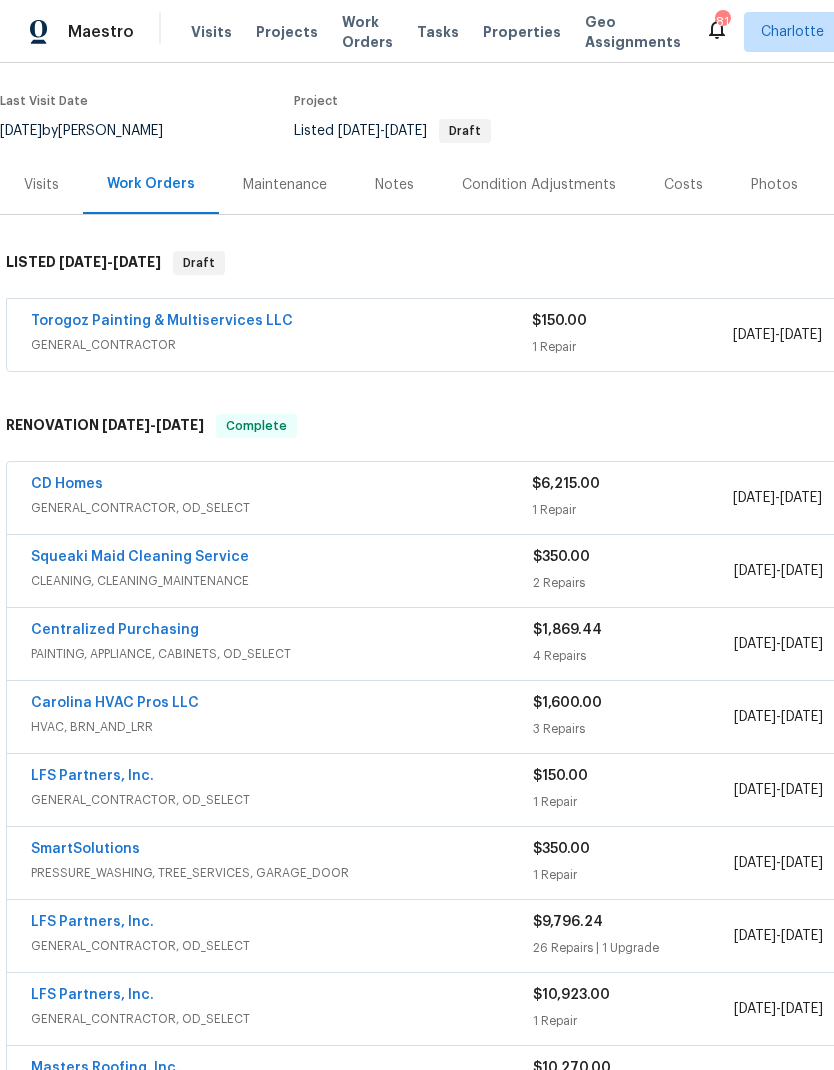 click on "Torogoz Painting & Multiservices LLC" at bounding box center [162, 321] 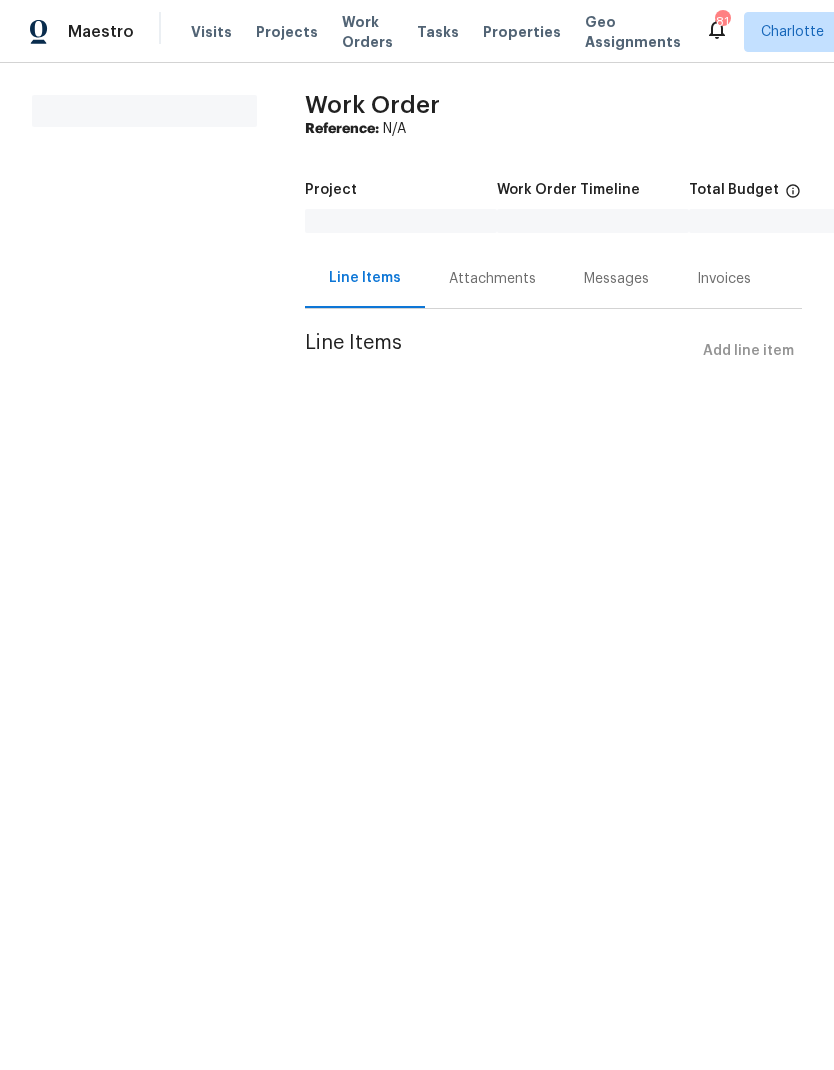scroll, scrollTop: 0, scrollLeft: 0, axis: both 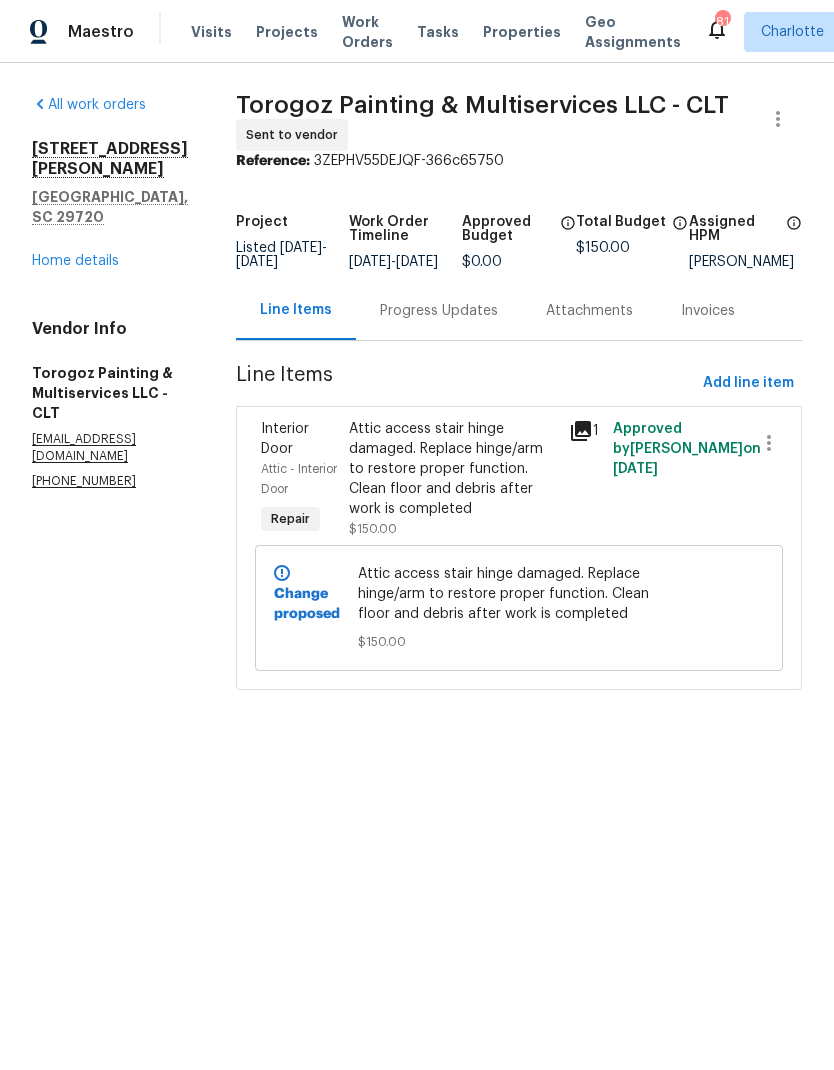click on "Progress Updates" at bounding box center [439, 311] 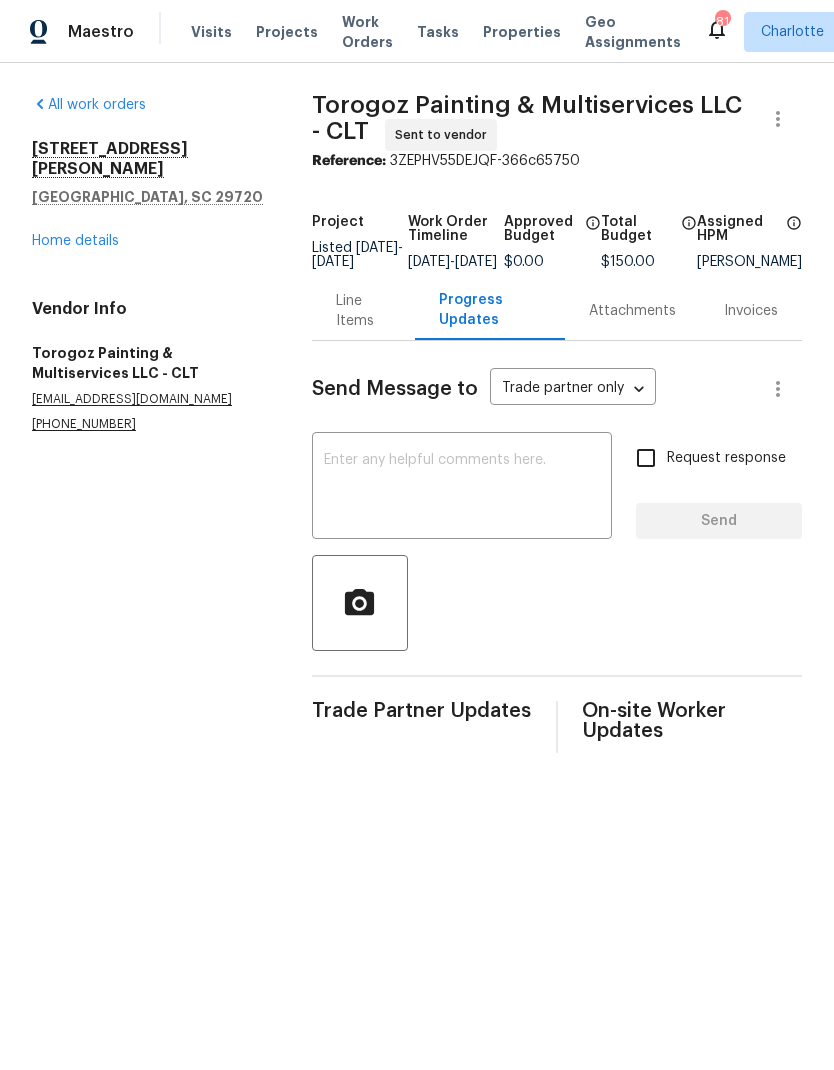 click at bounding box center [462, 488] 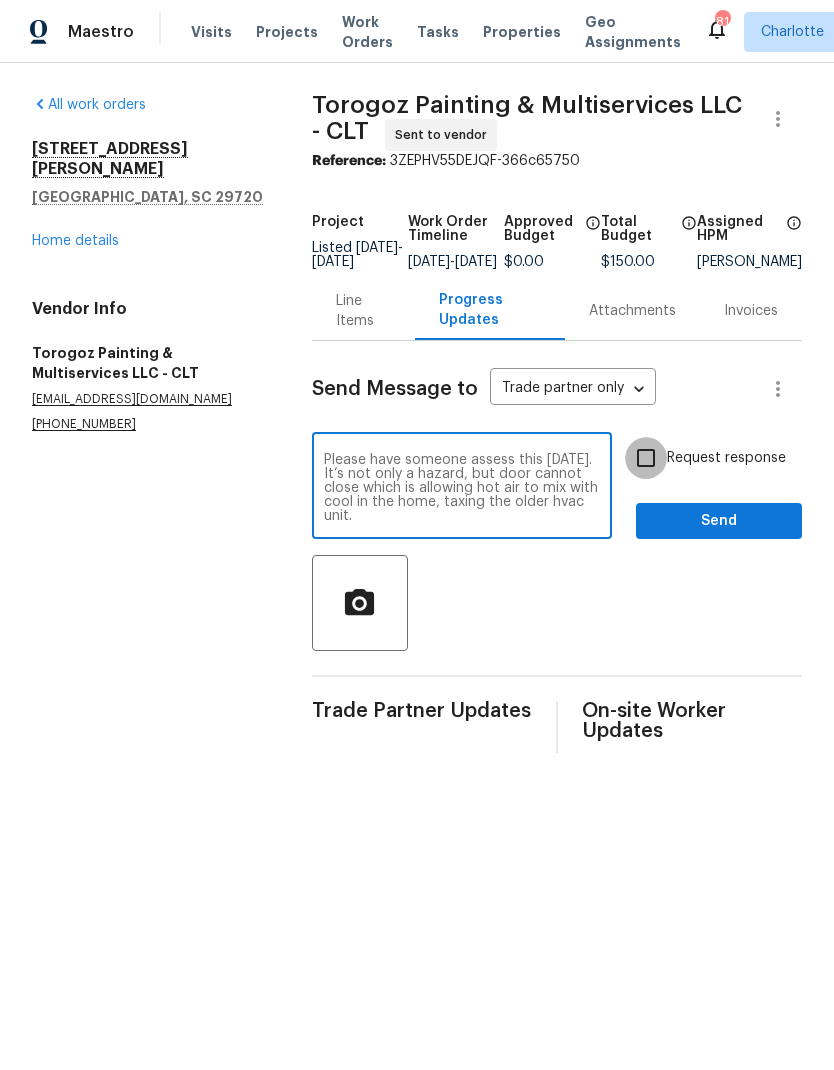 type on "Please have someone assess this today. It’s not only a hazard, but door cannot close which is allowing hot air to mix with cool in the home, taxing the older hvac unit." 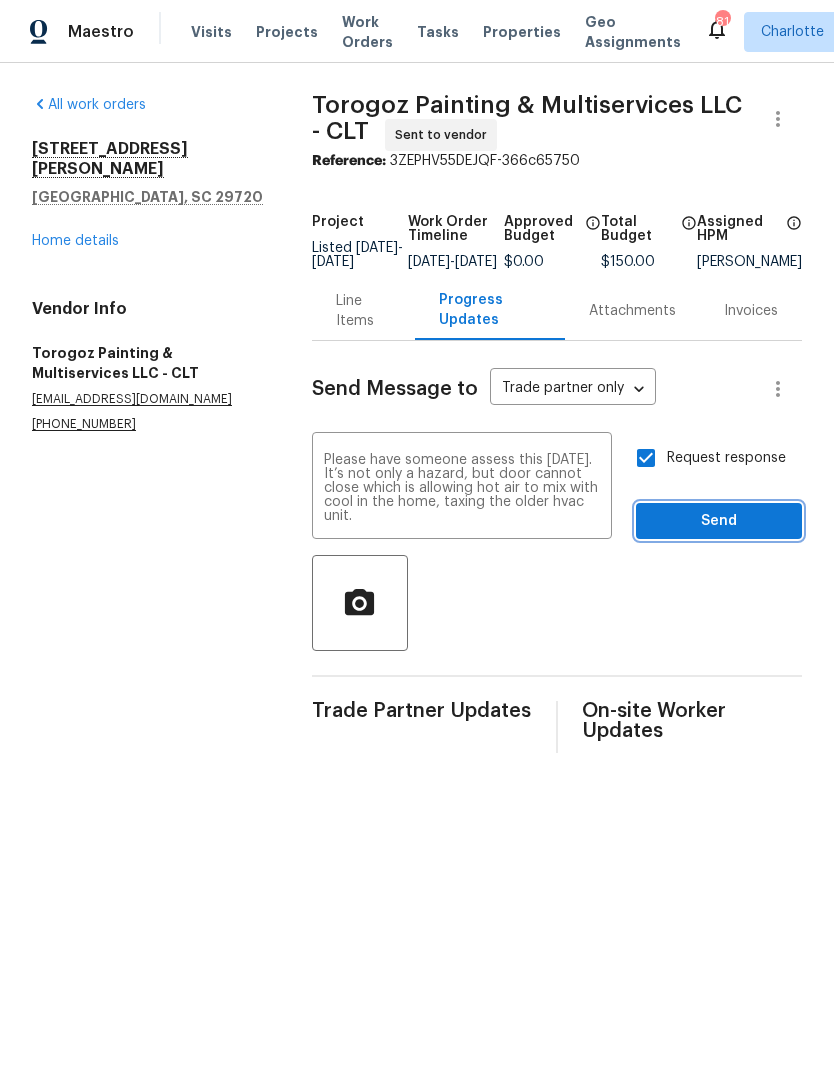 click on "Send" at bounding box center (719, 521) 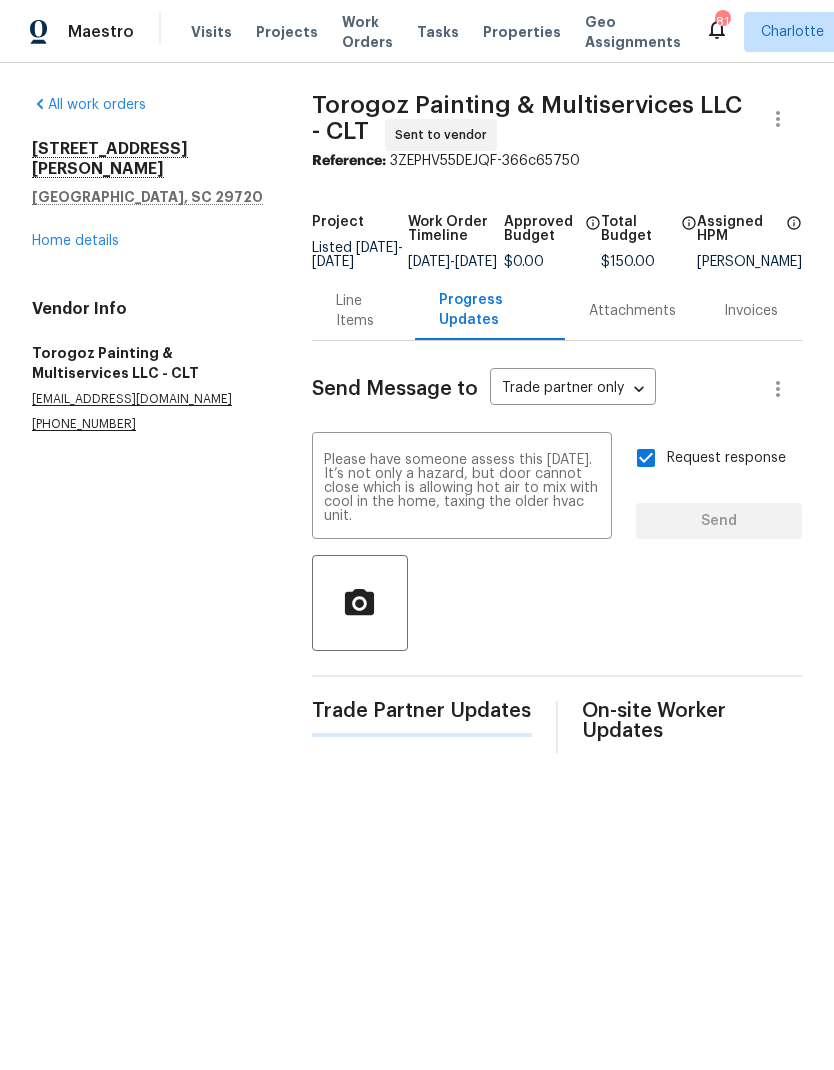 type 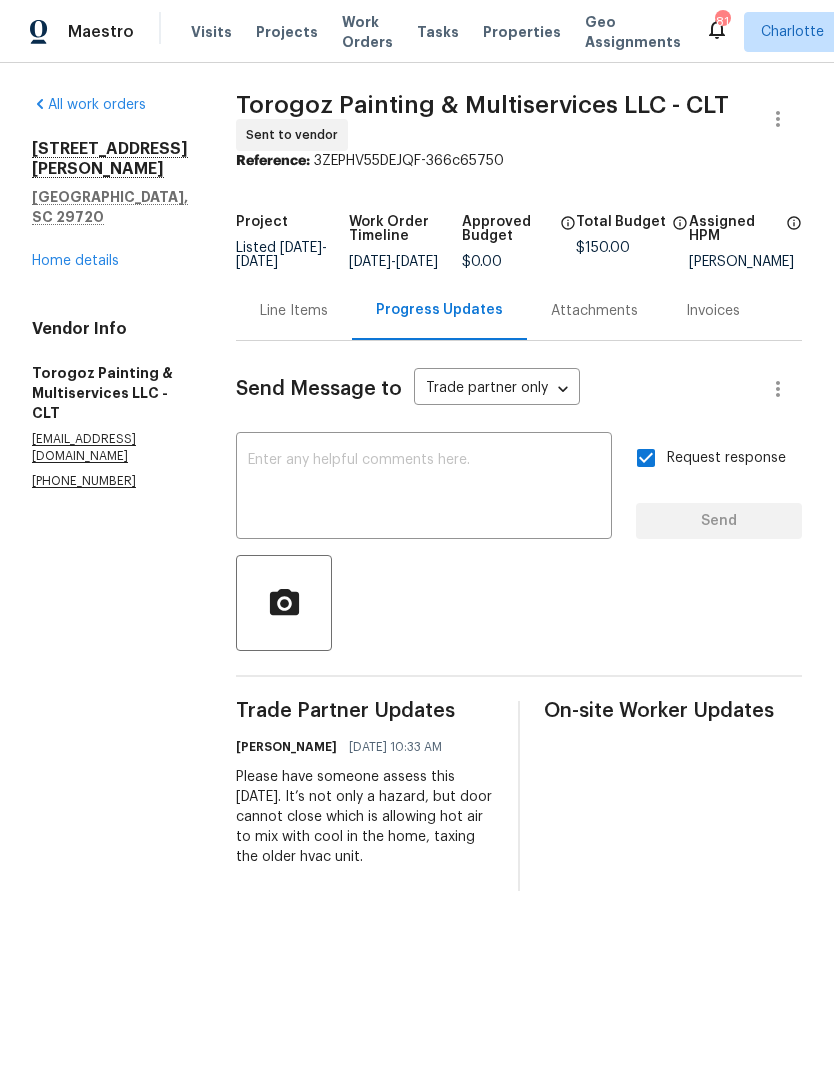 click on "All work orders 6445 Griffin Rd Lancaster, SC 29720 Home details Vendor Info Torogoz Painting & Multiservices LLC - CLT management@torogozpainting.com (704) 218-9374" at bounding box center [110, 292] 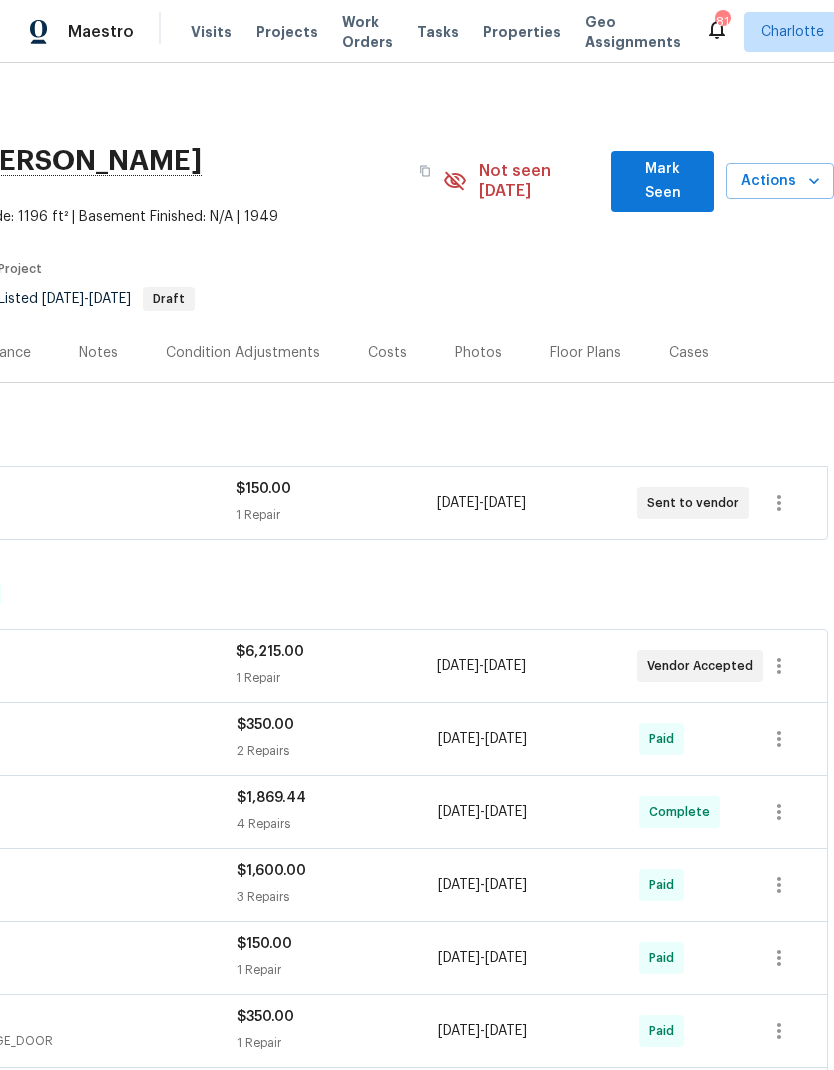 scroll, scrollTop: -1, scrollLeft: 299, axis: both 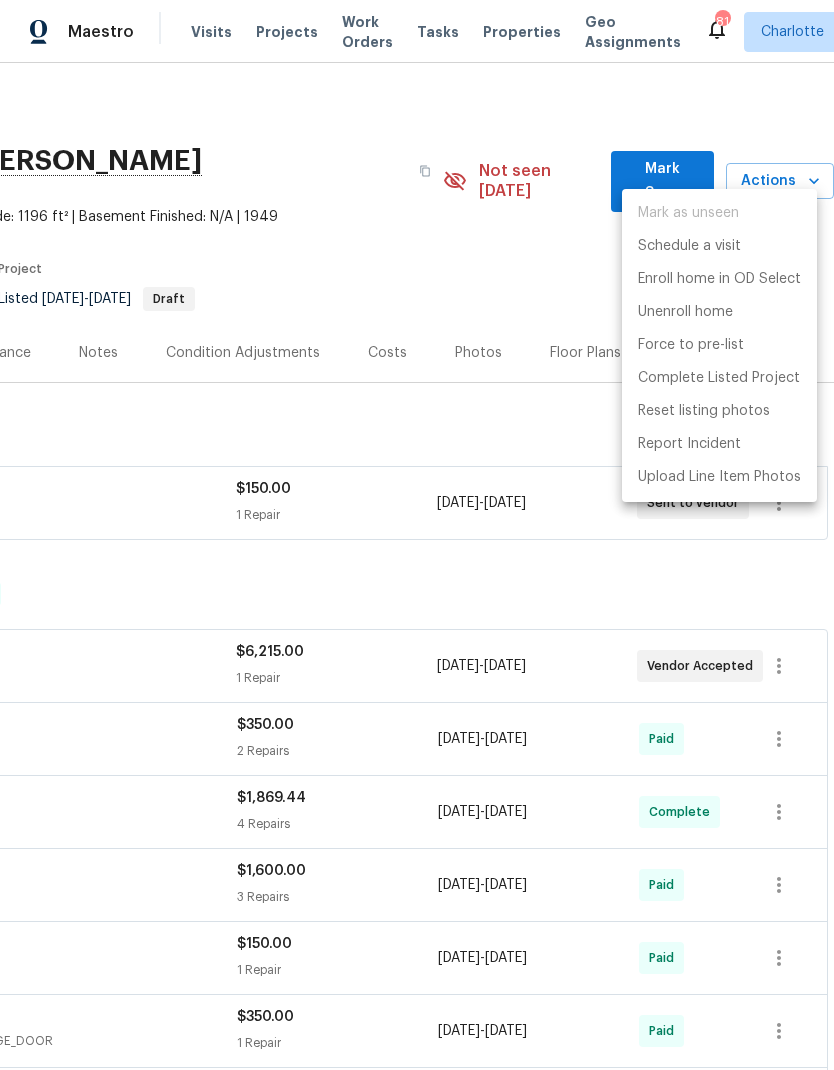 click at bounding box center [417, 535] 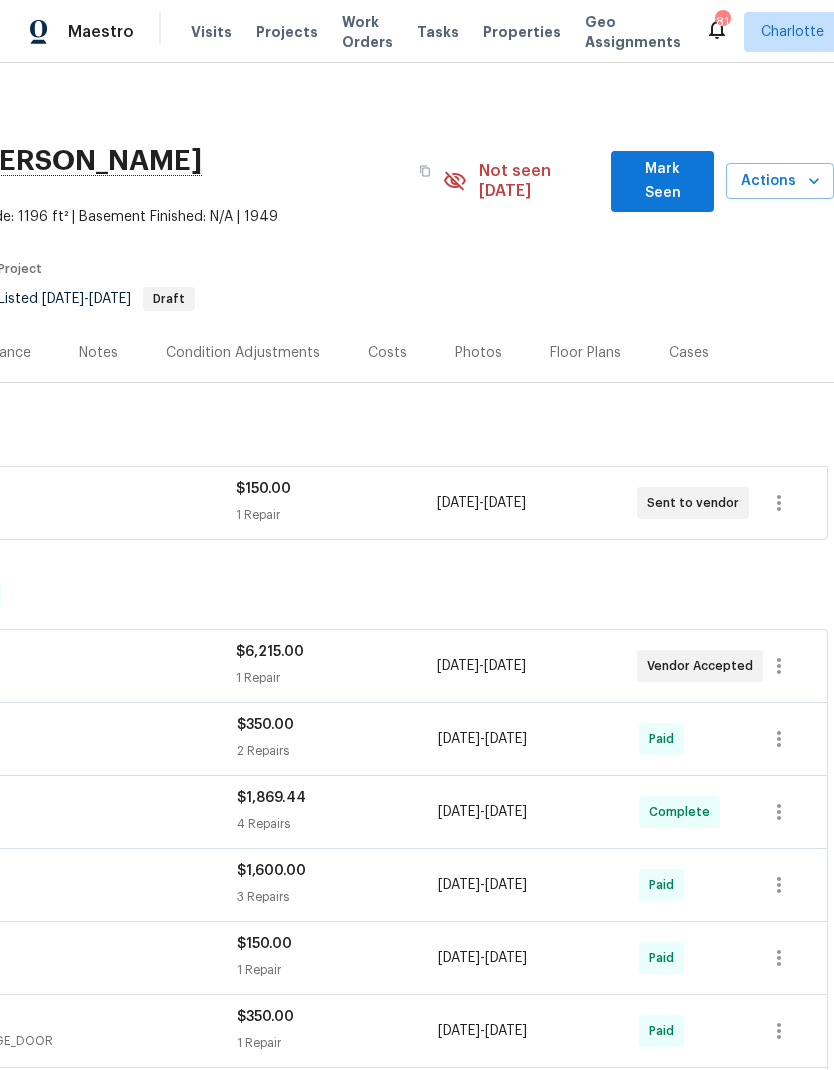 click on "Mark Seen" at bounding box center (662, 181) 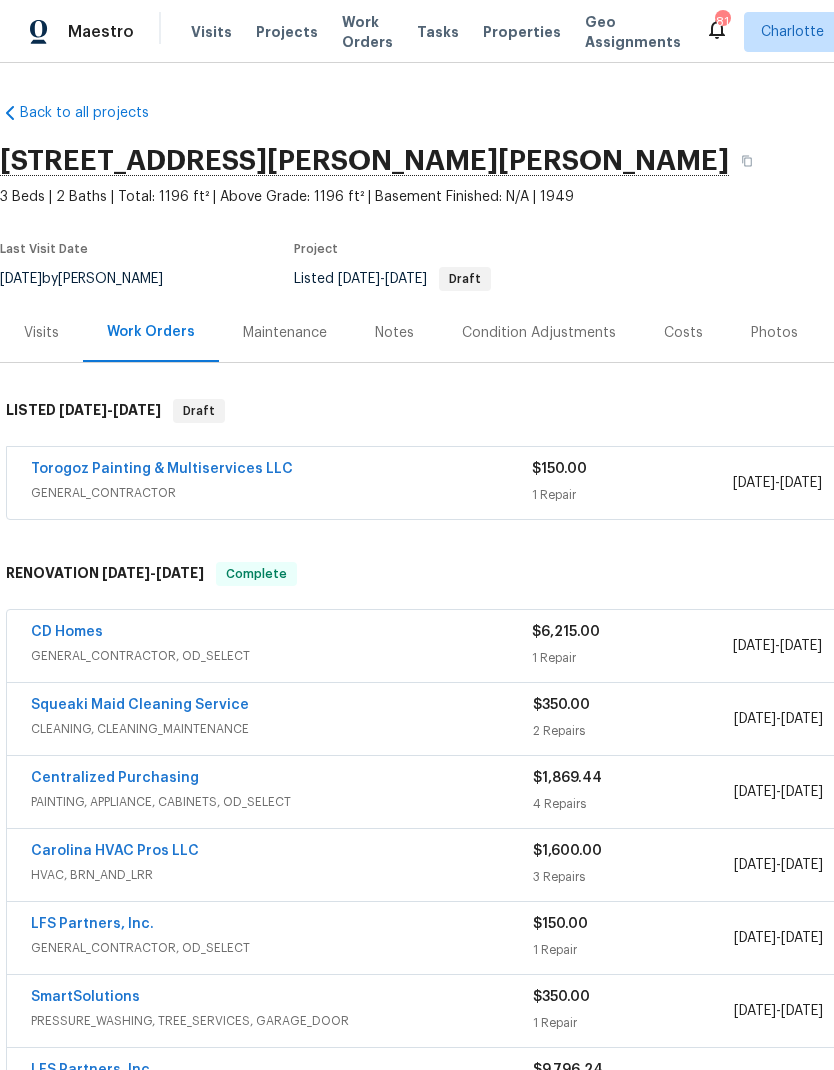scroll, scrollTop: 0, scrollLeft: 0, axis: both 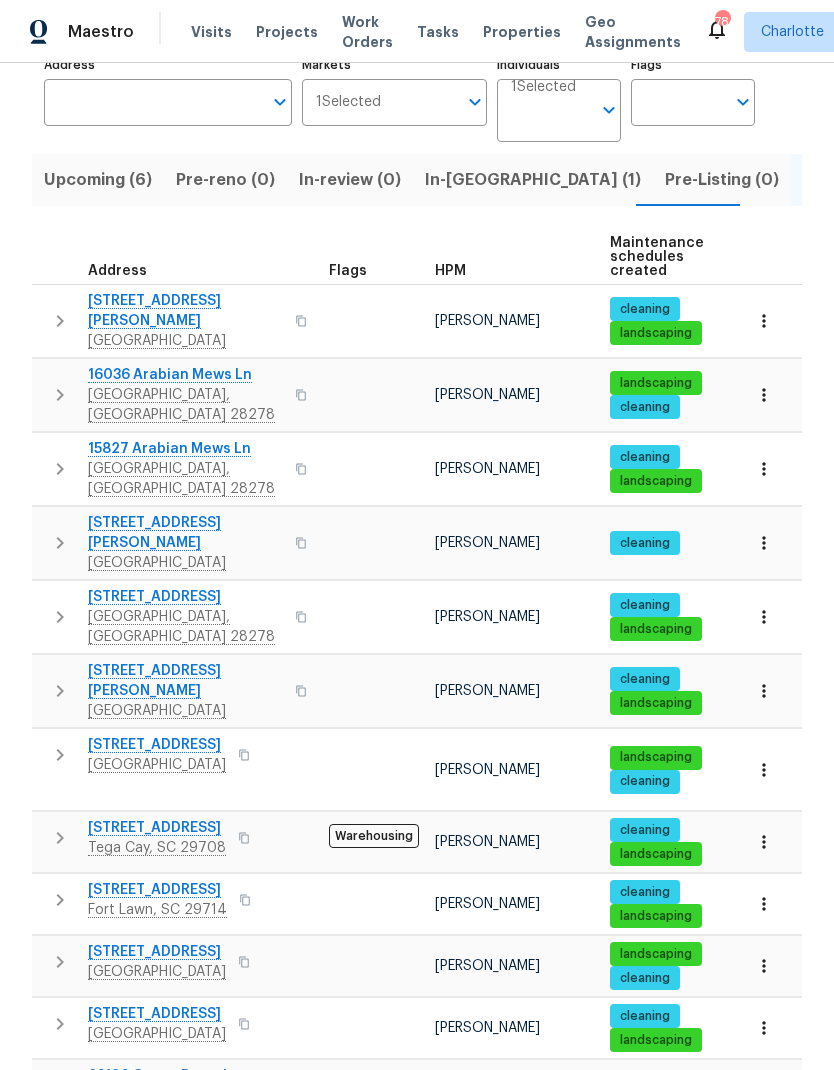 click 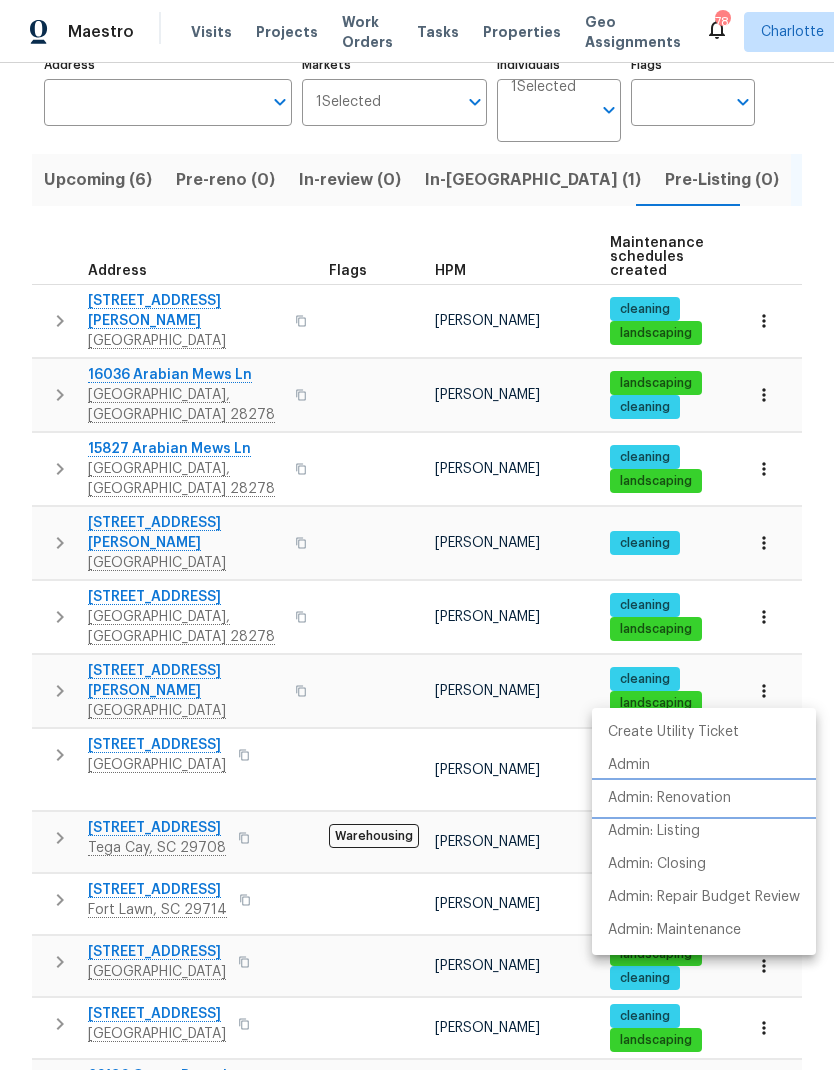 click on "Admin: Renovation" at bounding box center (669, 798) 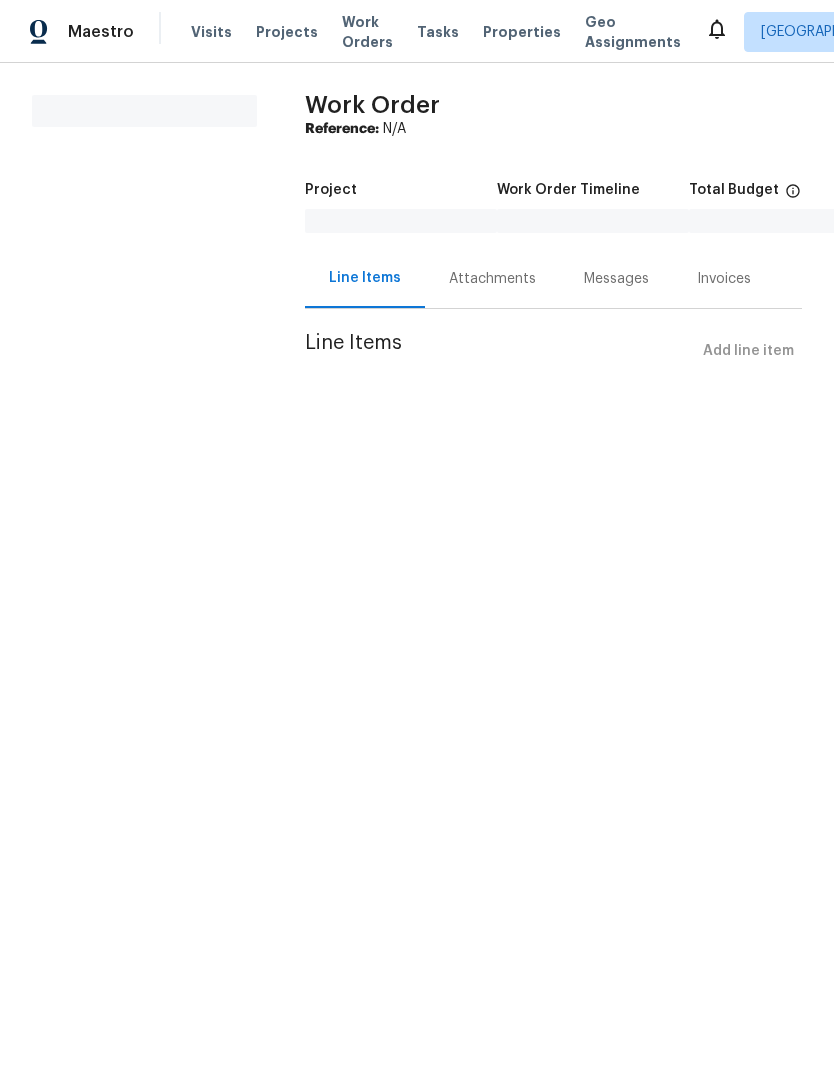 scroll, scrollTop: 0, scrollLeft: 0, axis: both 